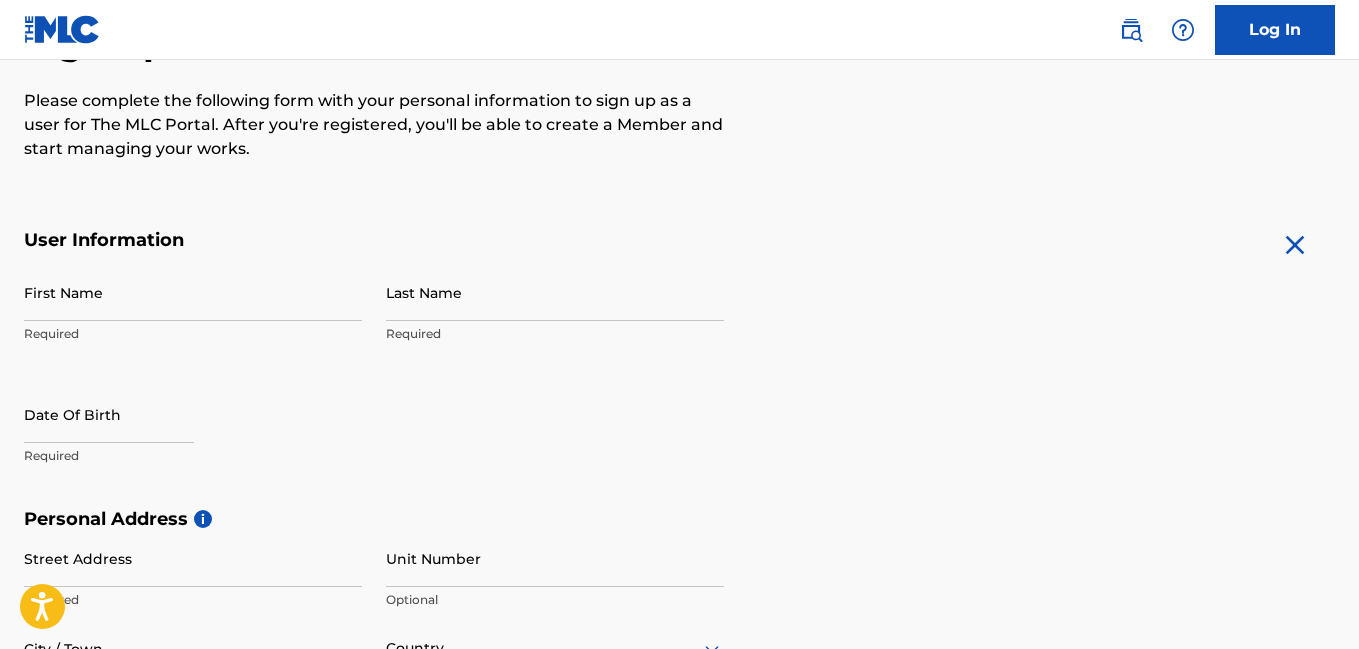 scroll, scrollTop: 240, scrollLeft: 0, axis: vertical 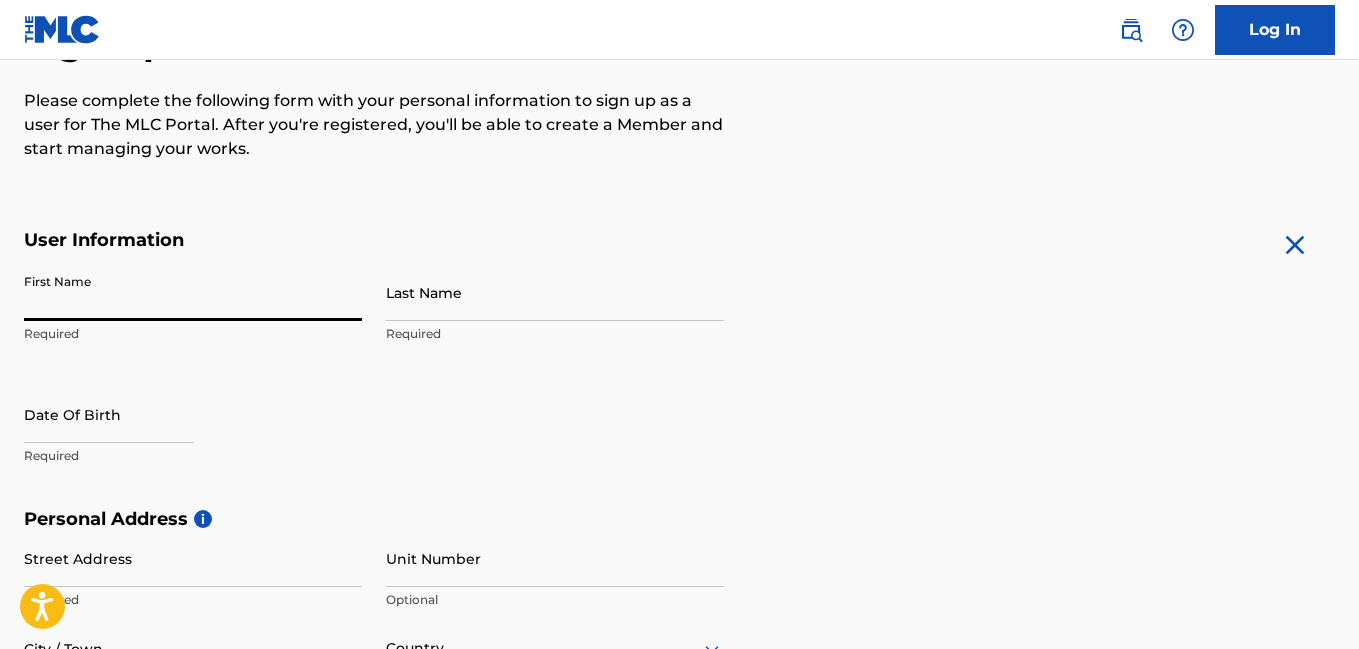 click on "First Name" at bounding box center (193, 292) 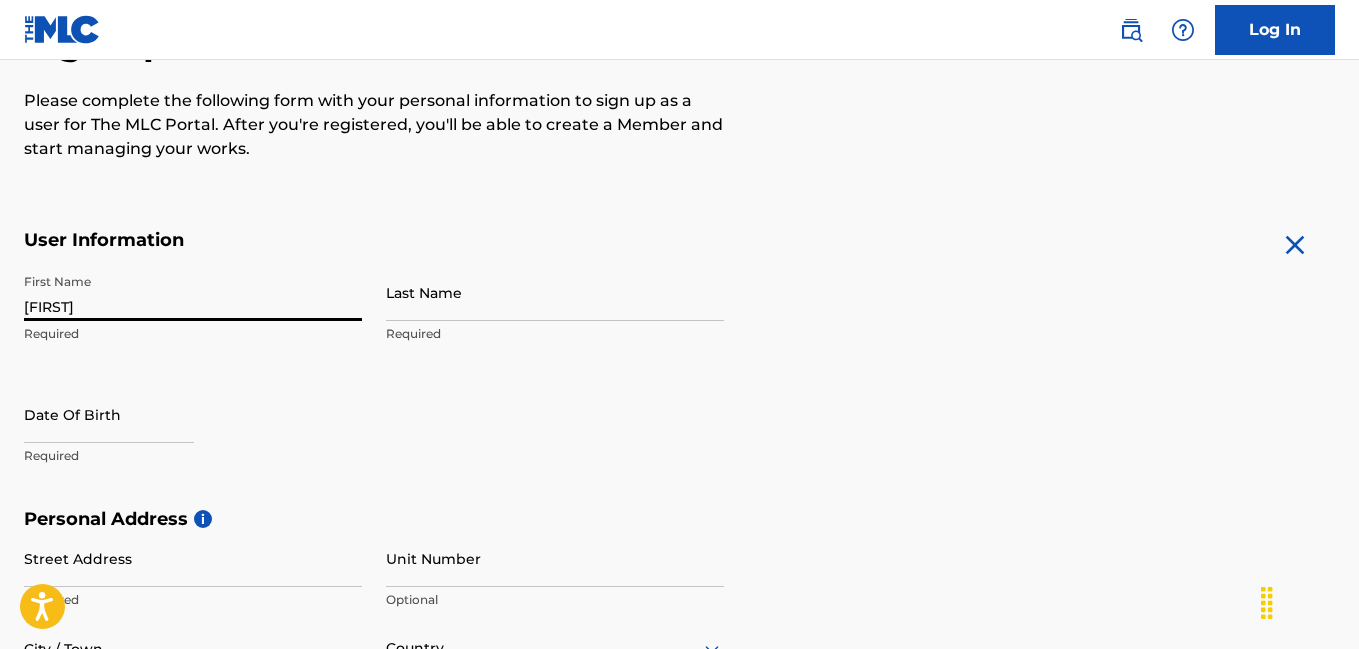 type on "[FIRST]" 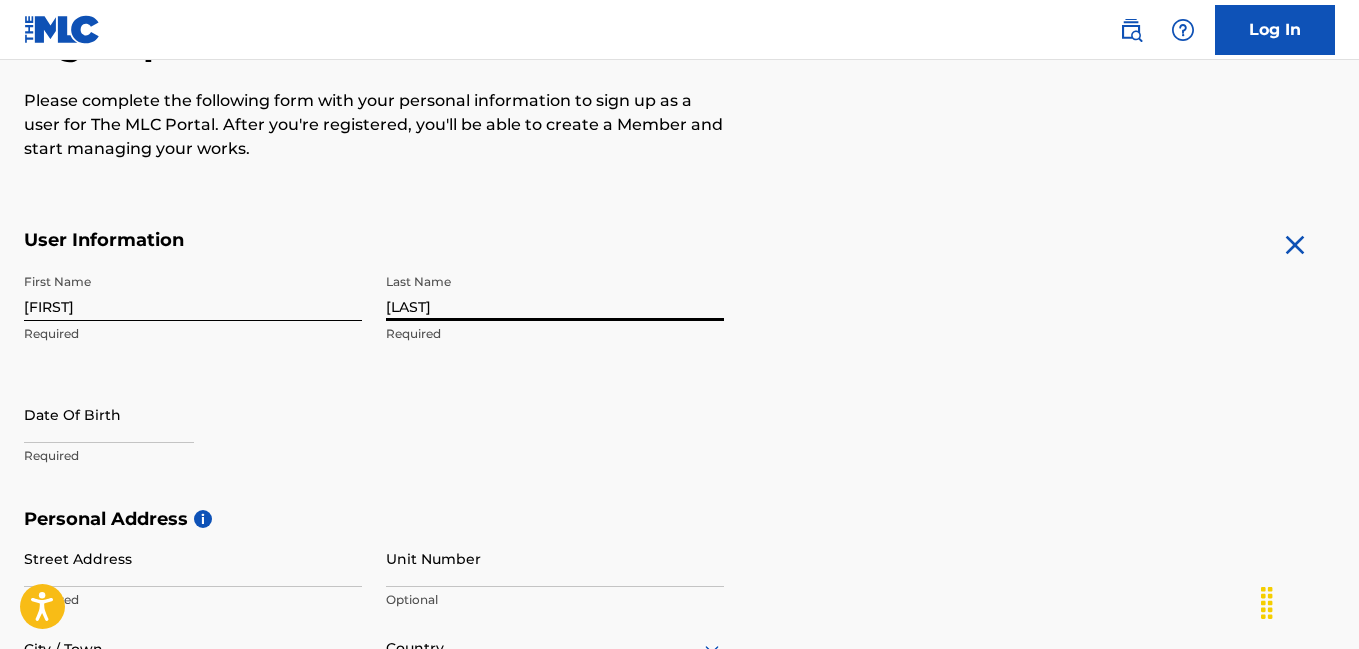 type on "[LAST]" 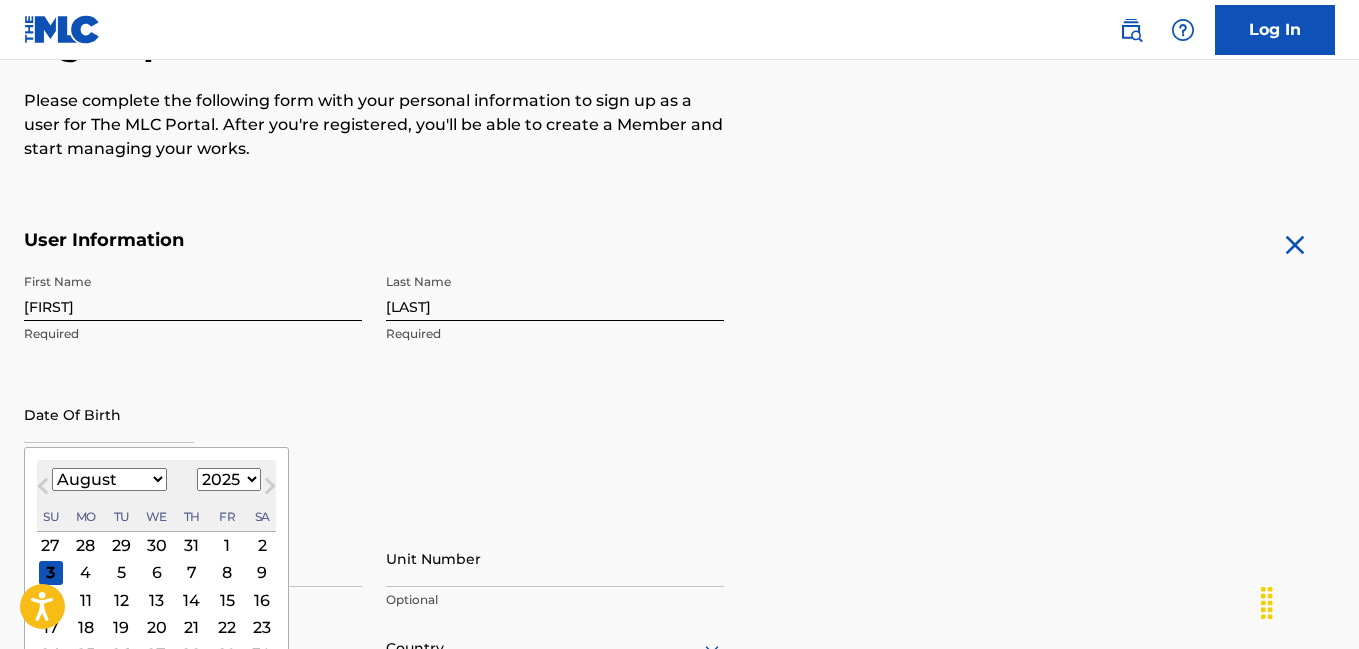 click on "January February March April May June July August September October November December" at bounding box center [109, 479] 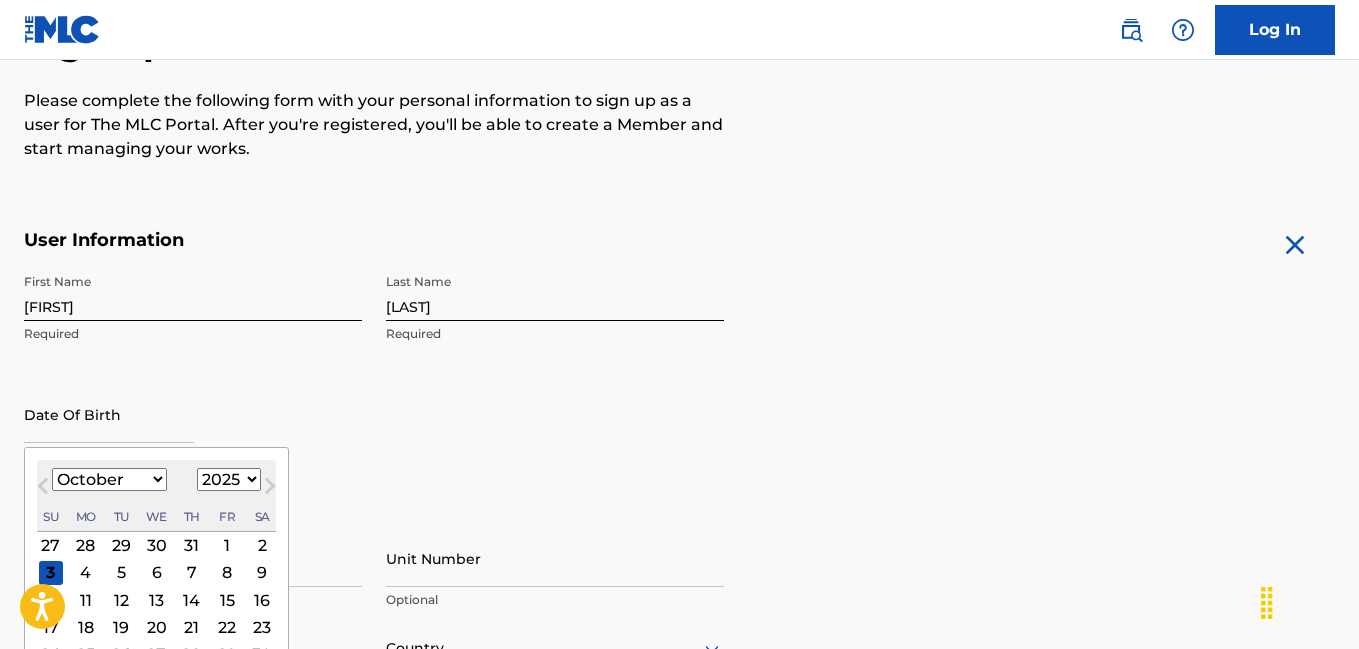 click on "January February March April May June July August September October November December" at bounding box center (109, 479) 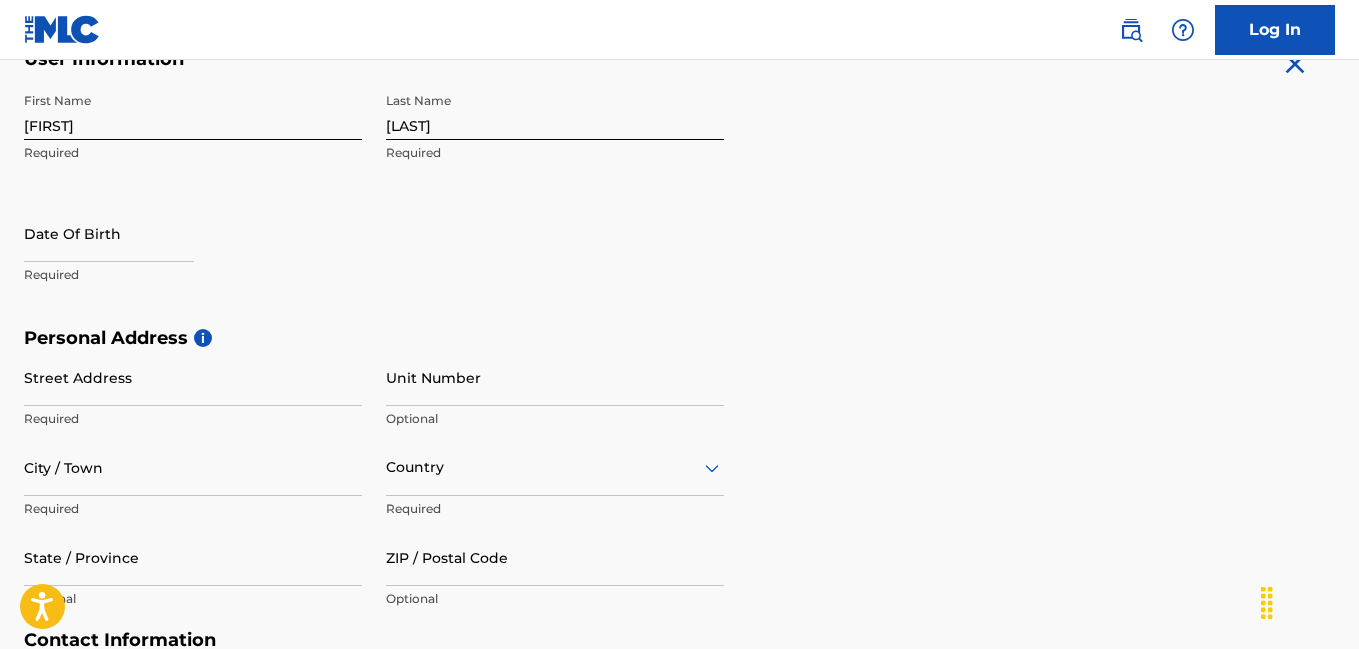 scroll, scrollTop: 423, scrollLeft: 0, axis: vertical 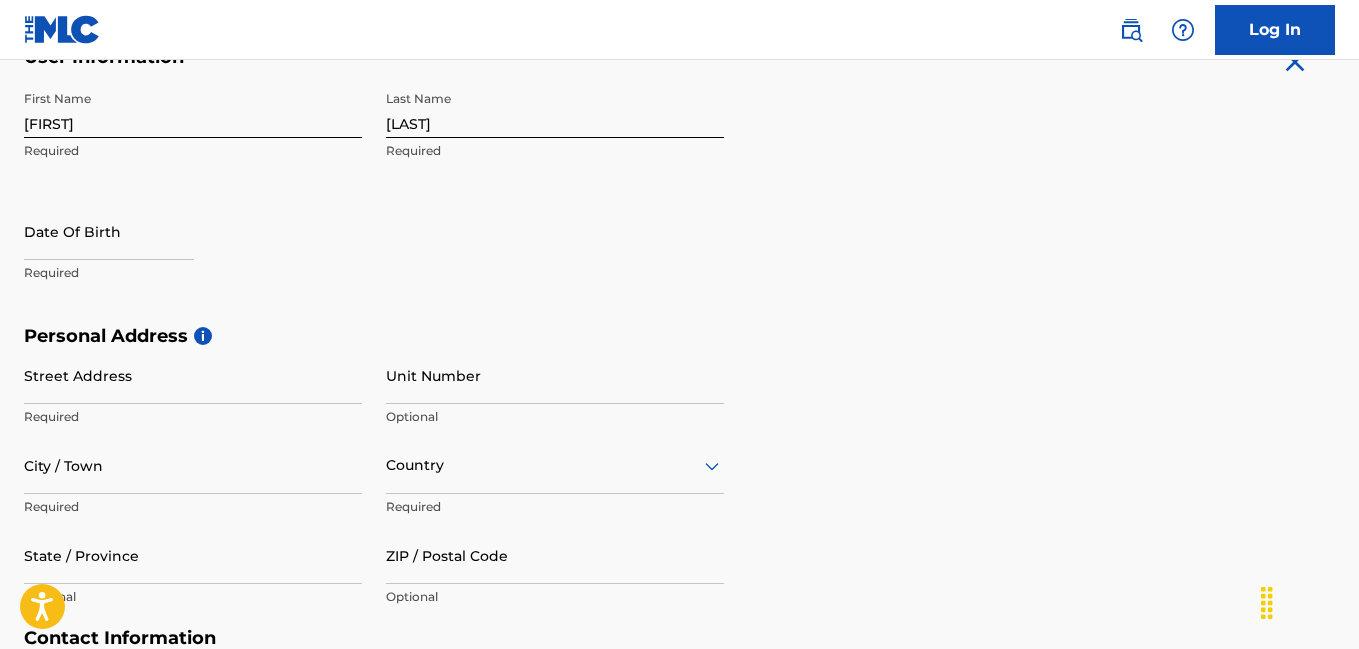 click at bounding box center [109, 231] 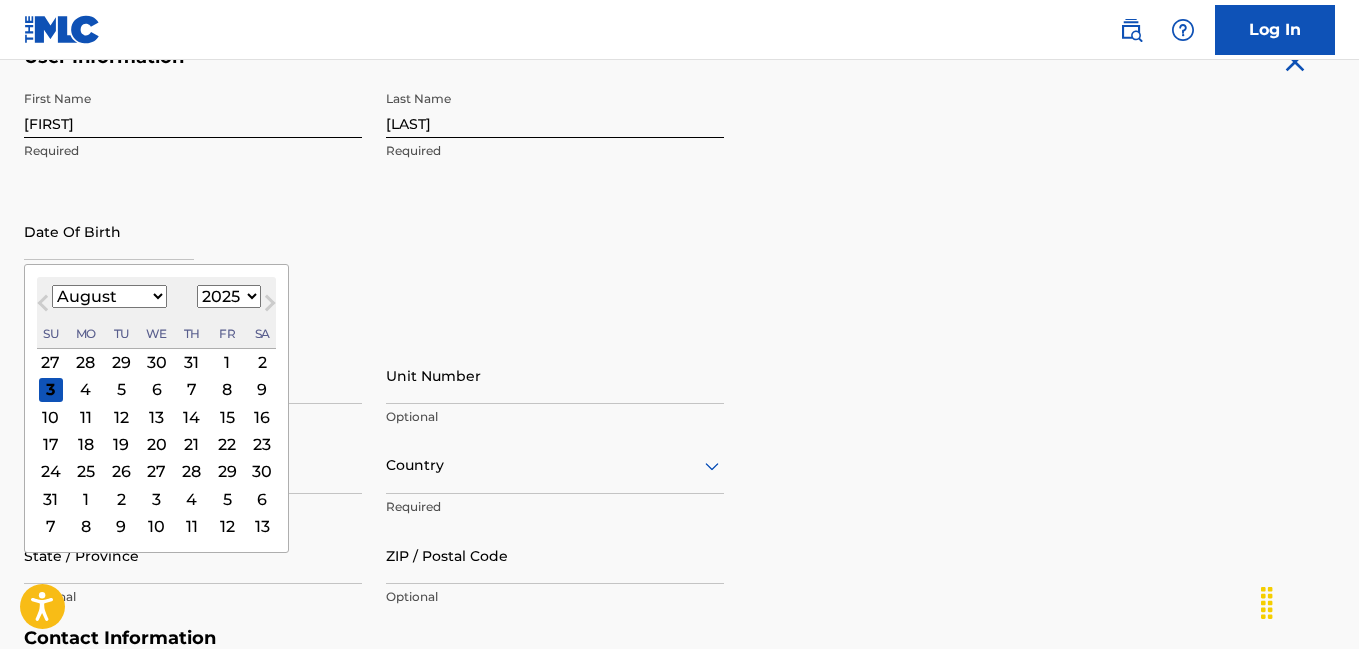 click on "January February March April May June July August September October November December" at bounding box center [109, 296] 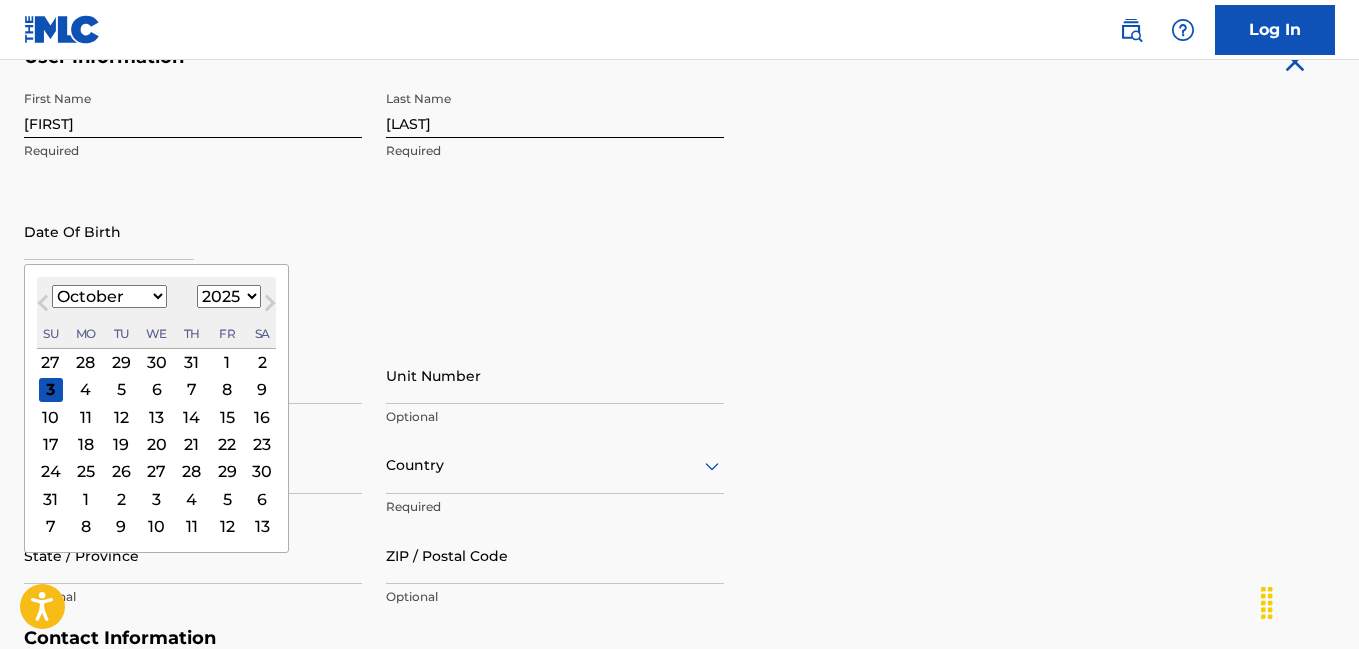click on "January February March April May June July August September October November December" at bounding box center [109, 296] 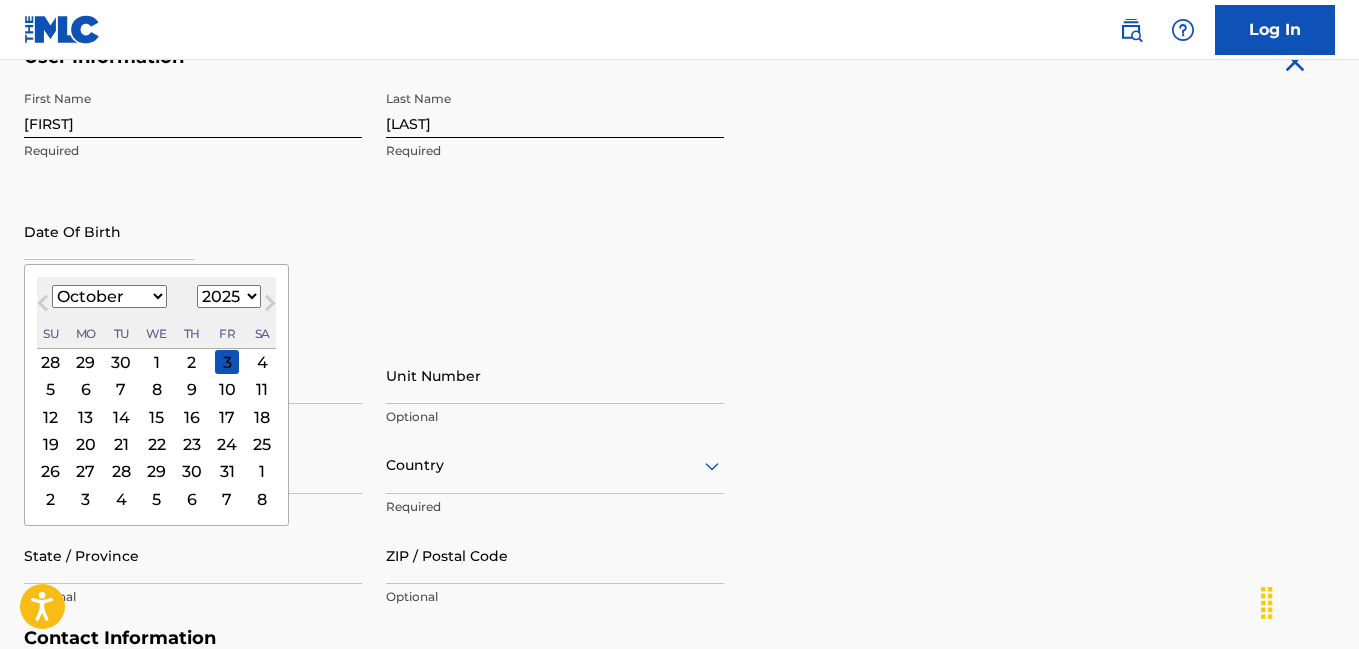 click on "1899 1900 1901 1902 1903 1904 1905 1906 1907 1908 1909 1910 1911 1912 1913 1914 1915 1916 1917 1918 1919 1920 1921 1922 1923 1924 1925 1926 1927 1928 1929 1930 1931 1932 1933 1934 1935 1936 1937 1938 1939 1940 1941 1942 1943 1944 1945 1946 1947 1948 1949 1950 1951 1952 1953 1954 1955 1956 1957 1958 1959 1960 1961 1962 1963 1964 1965 1966 1967 1968 1969 1970 1971 1972 1973 1974 1975 1976 1977 1978 1979 1980 1981 1982 1983 1984 1985 1986 1987 1988 1989 1990 1991 1992 1993 1994 1995 1996 1997 1998 1999 2000 2001 2002 2003 2004 2005 2006 2007 2008 2009 2010 2011 2012 2013 2014 2015 2016 2017 2018 2019 2020 2021 2022 2023 2024 2025 2026 2027 2028 2029 2030 2031 2032 2033 2034 2035 2036 2037 2038 2039 2040 2041 2042 2043 2044 2045 2046 2047 2048 2049 2050 2051 2052 2053 2054 2055 2056 2057 2058 2059 2060 2061 2062 2063 2064 2065 2066 2067 2068 2069 2070 2071 2072 2073 2074 2075 2076 2077 2078 2079 2080 2081 2082 2083 2084 2085 2086 2087 2088 2089 2090 2091 2092 2093 2094 2095 2096 2097 2098 2099 2100" at bounding box center [229, 296] 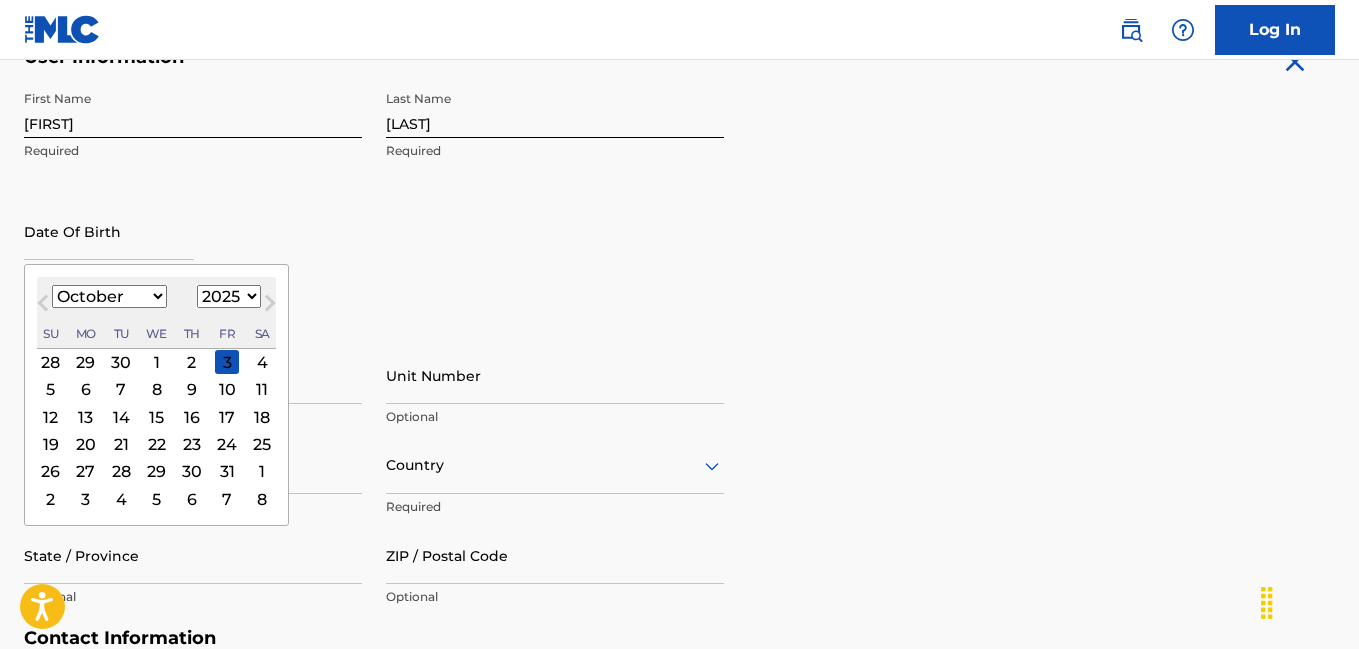 select on "1981" 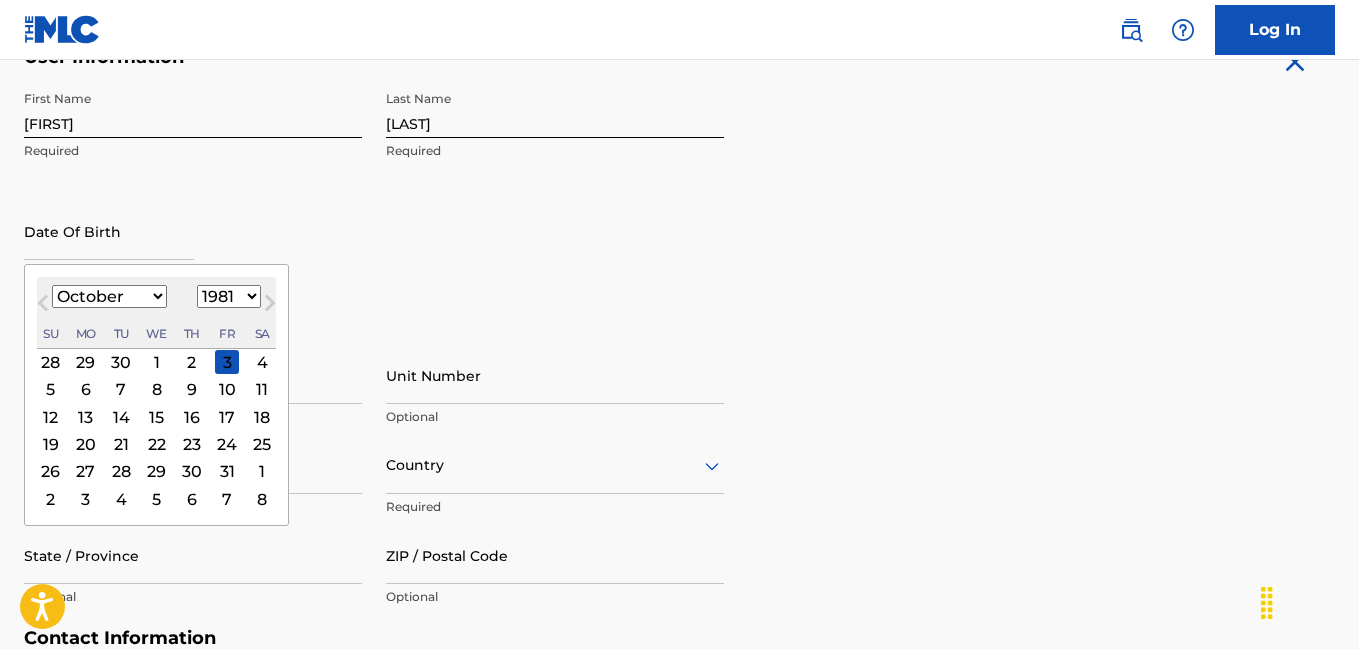 click on "1899 1900 1901 1902 1903 1904 1905 1906 1907 1908 1909 1910 1911 1912 1913 1914 1915 1916 1917 1918 1919 1920 1921 1922 1923 1924 1925 1926 1927 1928 1929 1930 1931 1932 1933 1934 1935 1936 1937 1938 1939 1940 1941 1942 1943 1944 1945 1946 1947 1948 1949 1950 1951 1952 1953 1954 1955 1956 1957 1958 1959 1960 1961 1962 1963 1964 1965 1966 1967 1968 1969 1970 1971 1972 1973 1974 1975 1976 1977 1978 1979 1980 1981 1982 1983 1984 1985 1986 1987 1988 1989 1990 1991 1992 1993 1994 1995 1996 1997 1998 1999 2000 2001 2002 2003 2004 2005 2006 2007 2008 2009 2010 2011 2012 2013 2014 2015 2016 2017 2018 2019 2020 2021 2022 2023 2024 2025 2026 2027 2028 2029 2030 2031 2032 2033 2034 2035 2036 2037 2038 2039 2040 2041 2042 2043 2044 2045 2046 2047 2048 2049 2050 2051 2052 2053 2054 2055 2056 2057 2058 2059 2060 2061 2062 2063 2064 2065 2066 2067 2068 2069 2070 2071 2072 2073 2074 2075 2076 2077 2078 2079 2080 2081 2082 2083 2084 2085 2086 2087 2088 2089 2090 2091 2092 2093 2094 2095 2096 2097 2098 2099 2100" at bounding box center (229, 296) 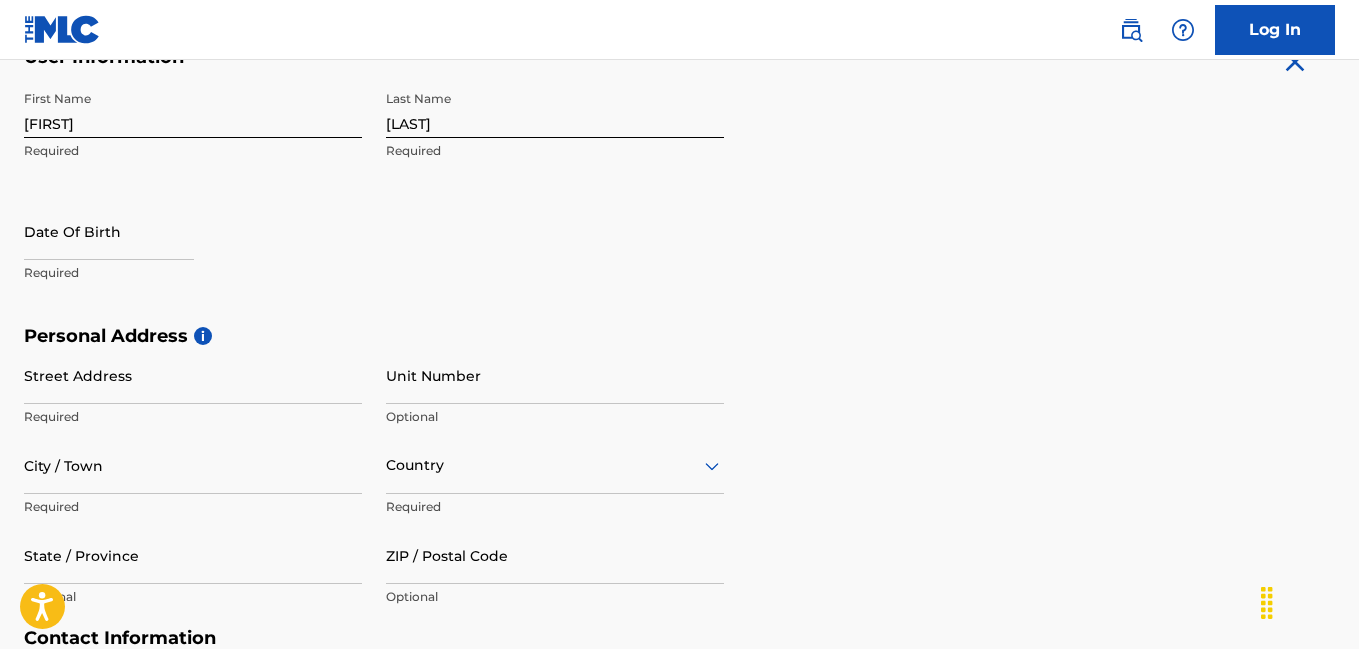 click on "Personal Address i Street Address Required Unit Number Optional City / Town Required Country Required State / Province Optional ZIP / Postal Code Optional" at bounding box center [679, 476] 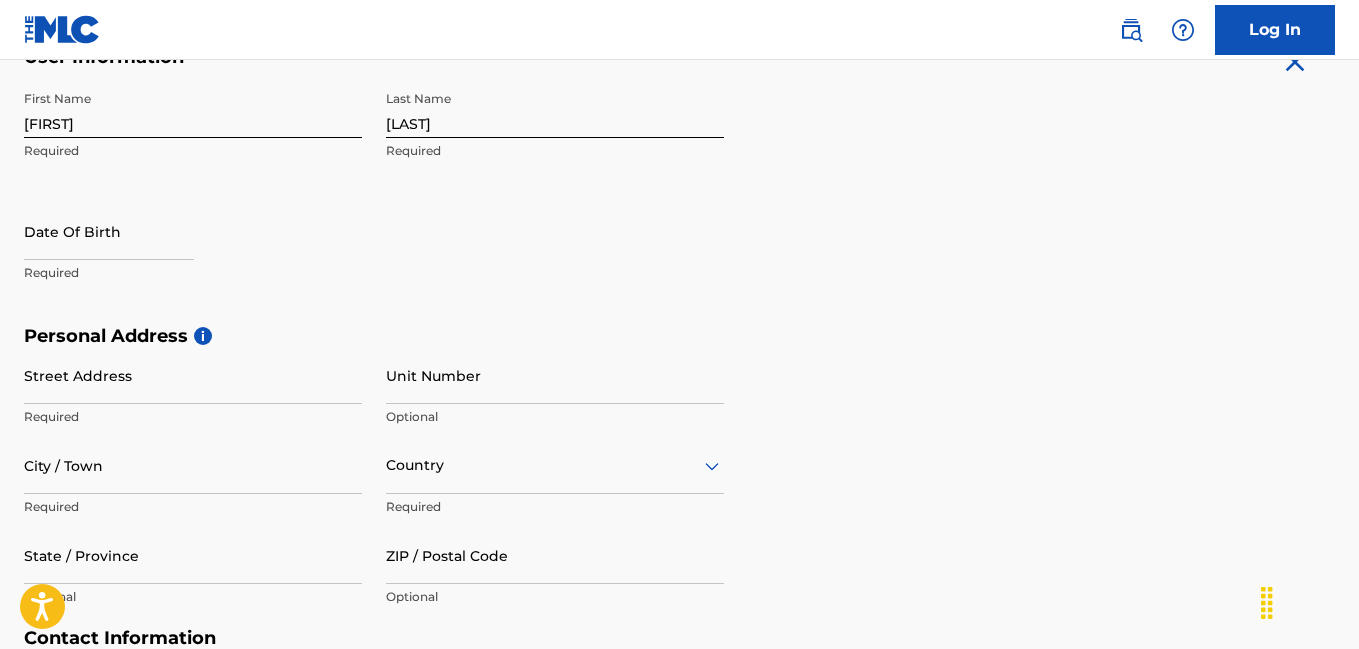 click at bounding box center [109, 231] 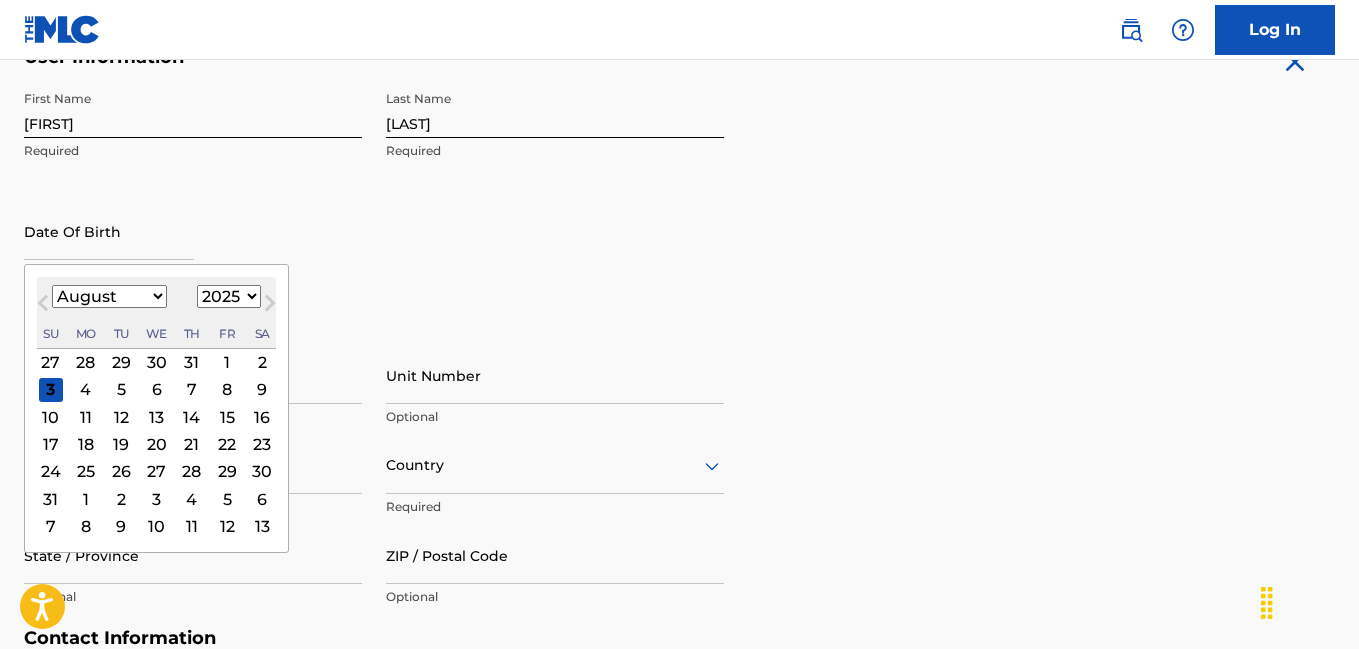 click on "January February March April May June July August September October November December" at bounding box center (109, 296) 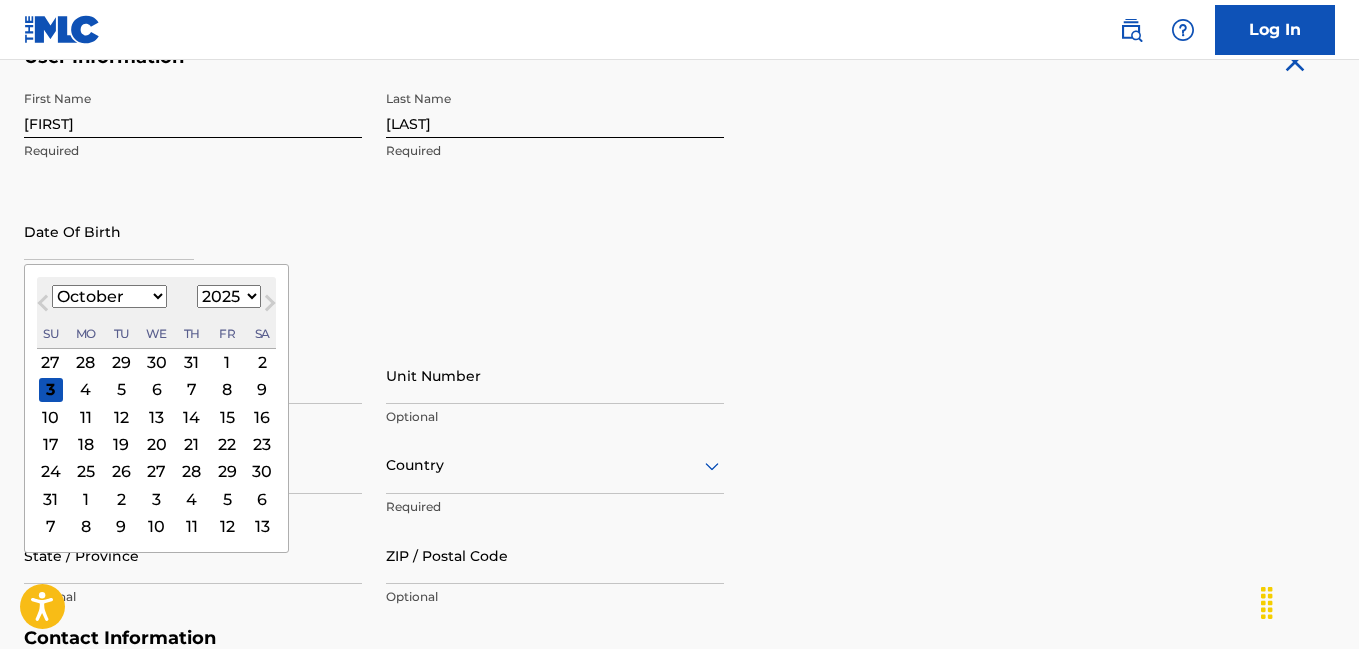 click on "January February March April May June July August September October November December" at bounding box center (109, 296) 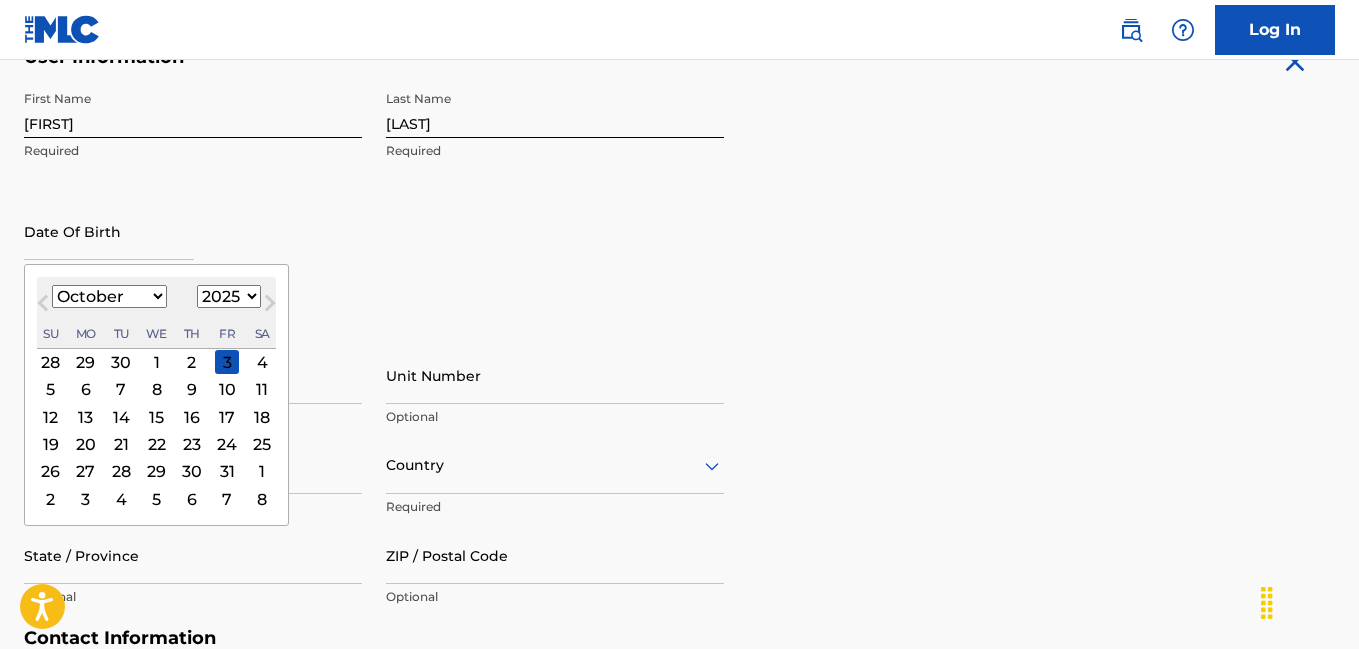click on "28" at bounding box center [121, 472] 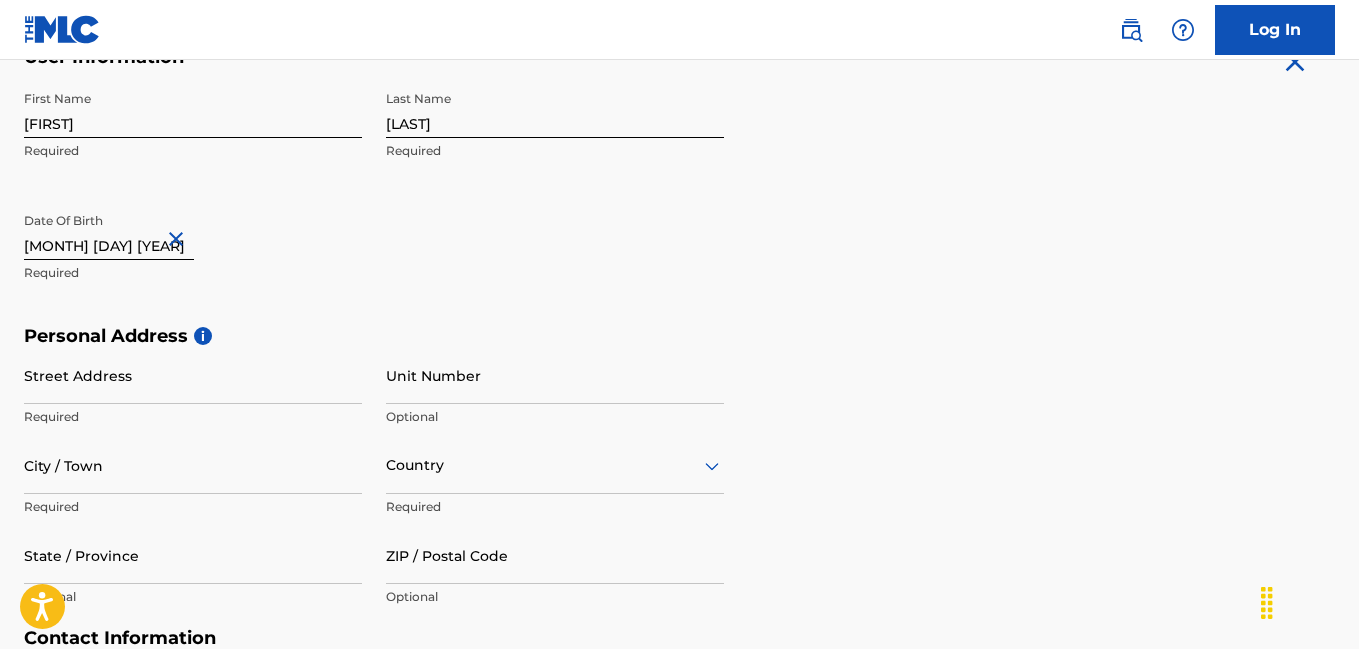 type on "[MONTH] [DAY] [YEAR]" 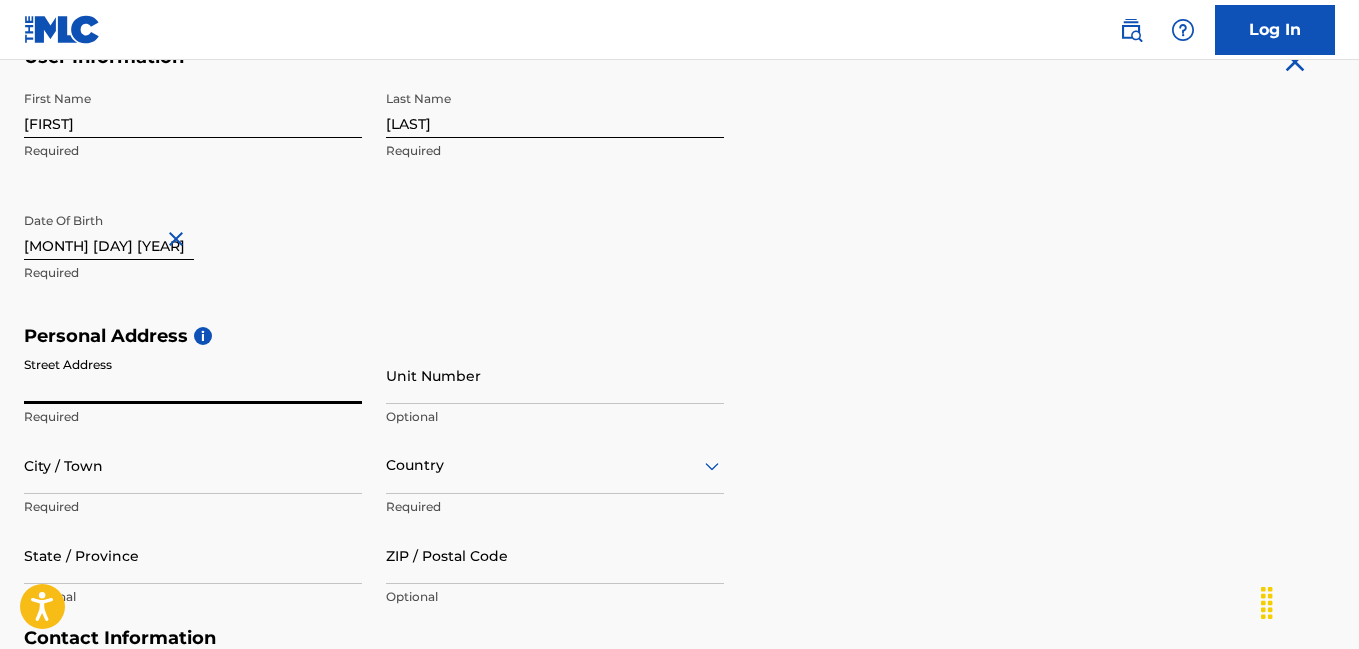 click on "Street Address" at bounding box center [193, 375] 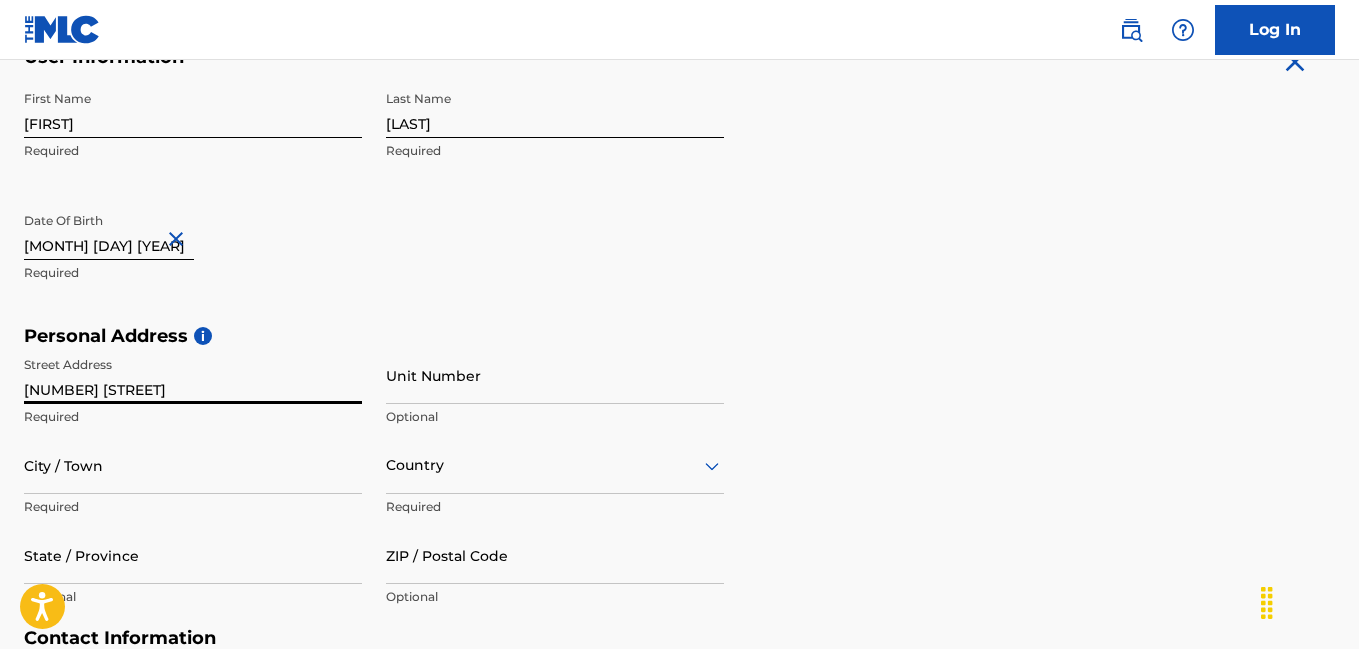type on "[NUMBER] [STREET]" 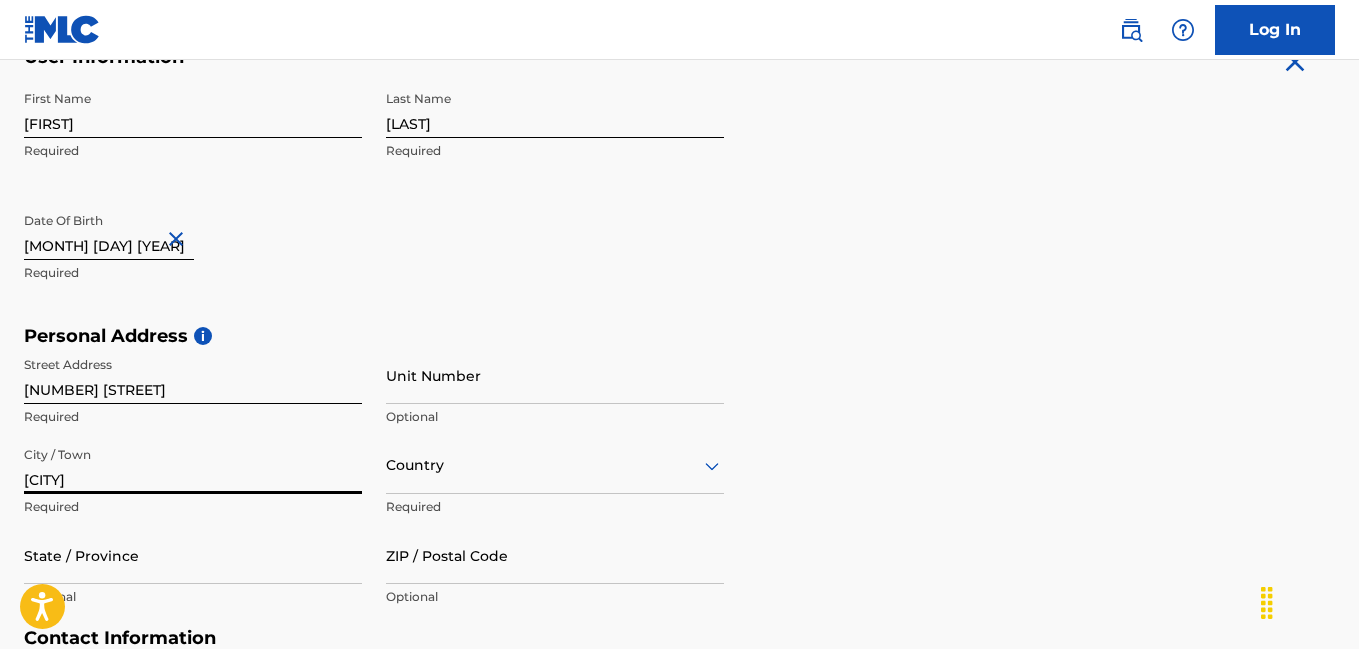 type on "[CITY]" 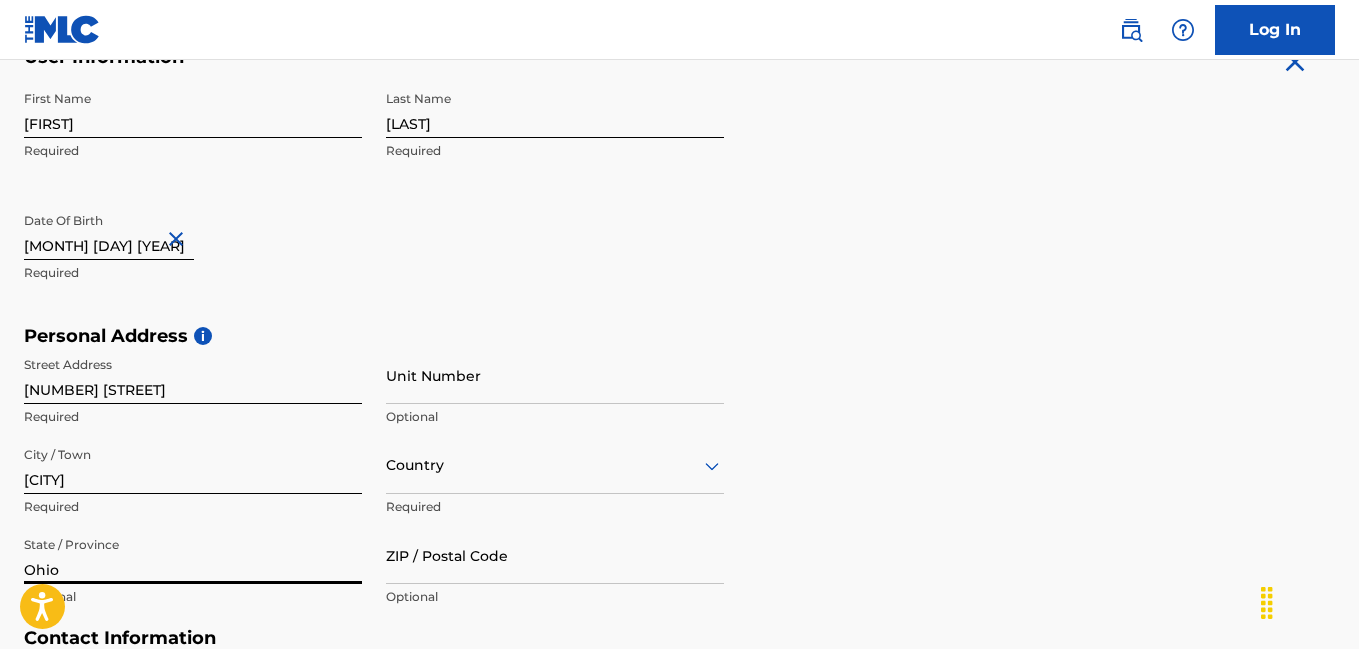 type on "Ohio" 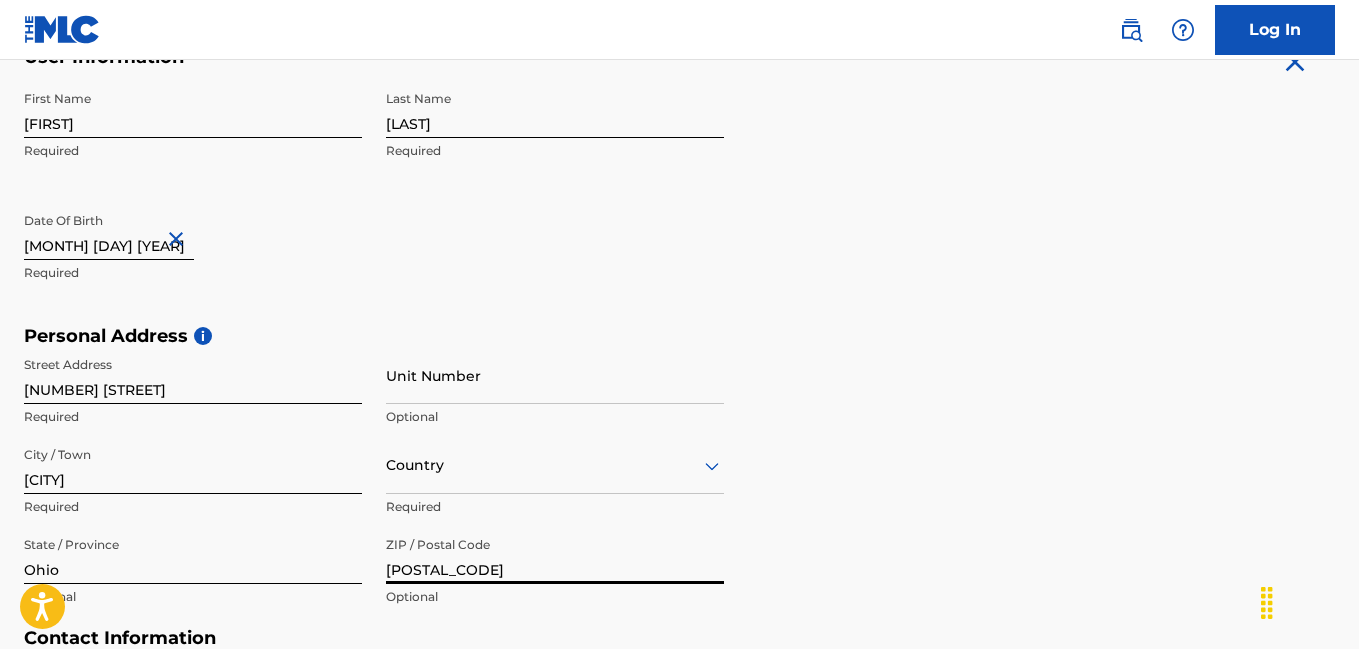 type on "[POSTAL_CODE]" 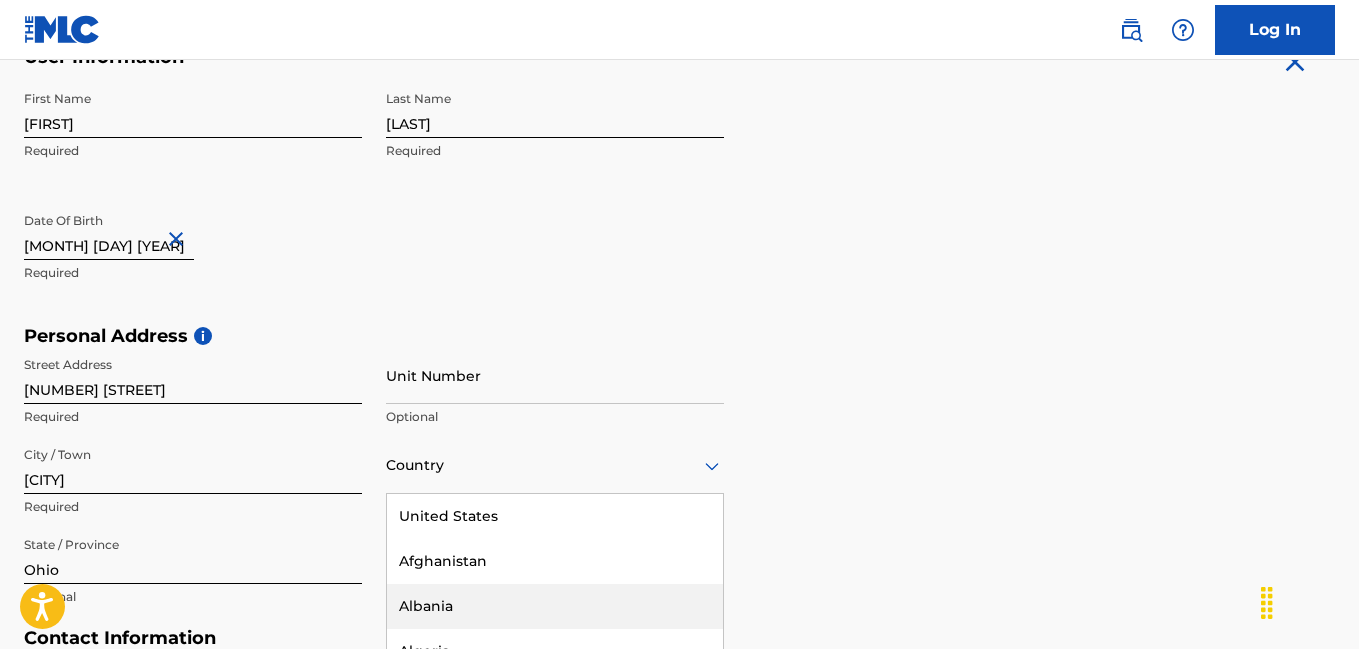 scroll, scrollTop: 569, scrollLeft: 0, axis: vertical 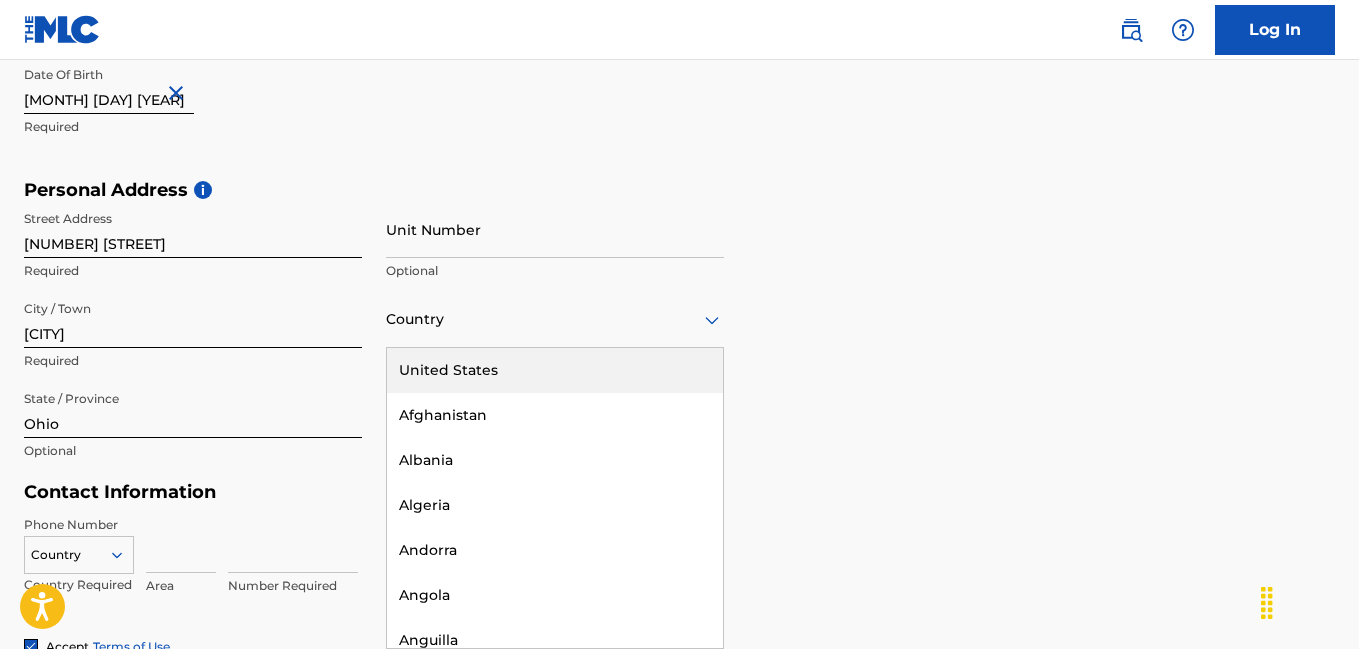 click on "United States" at bounding box center [555, 370] 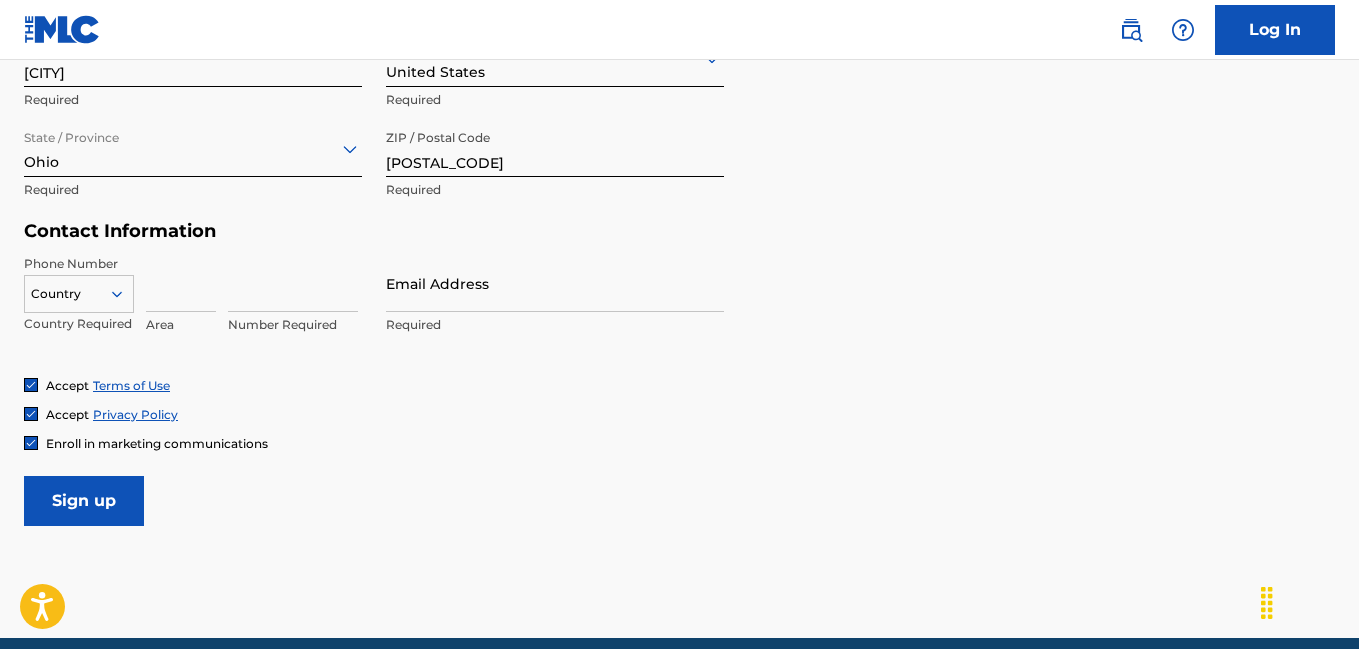 scroll, scrollTop: 833, scrollLeft: 0, axis: vertical 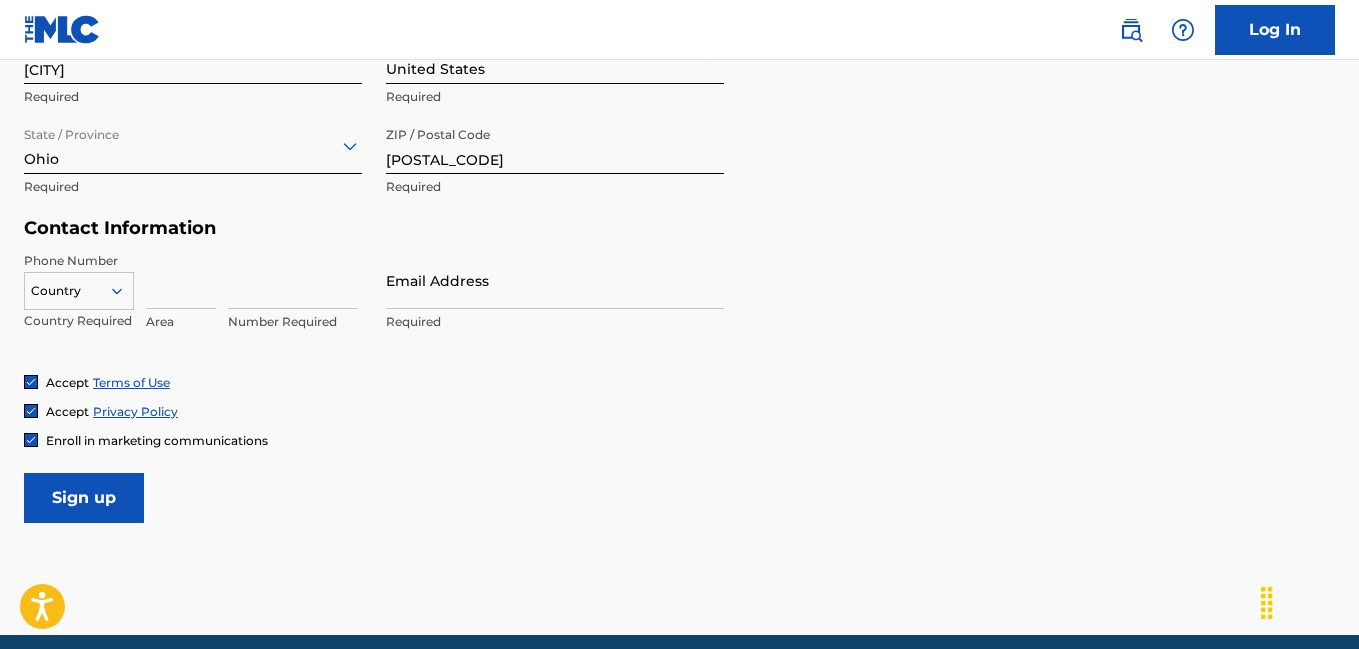 click 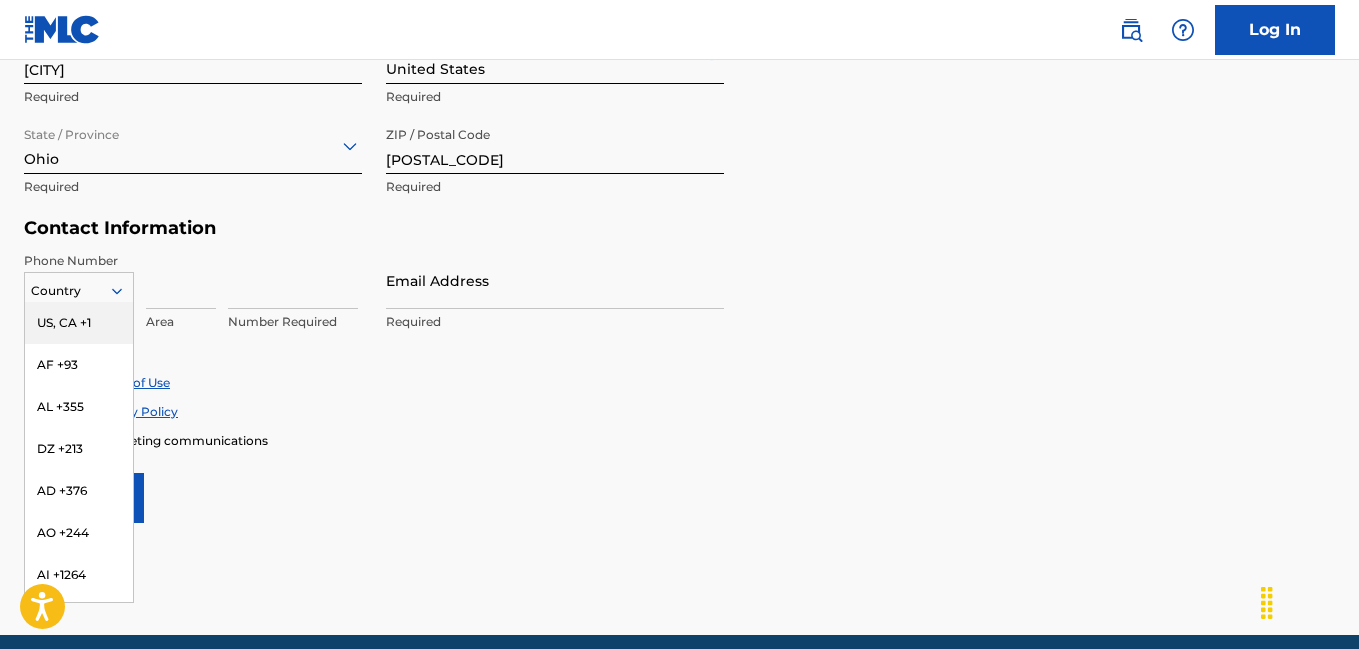 click on "US, CA +1" at bounding box center (79, 323) 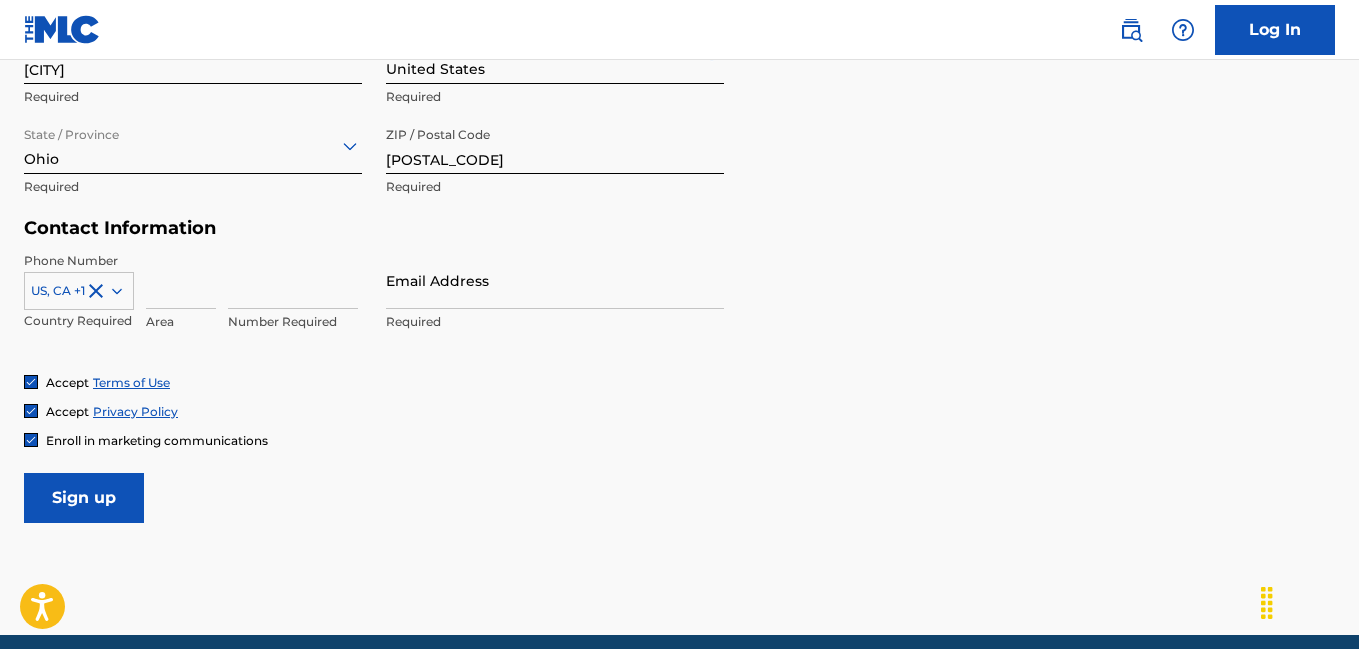 click at bounding box center [181, 280] 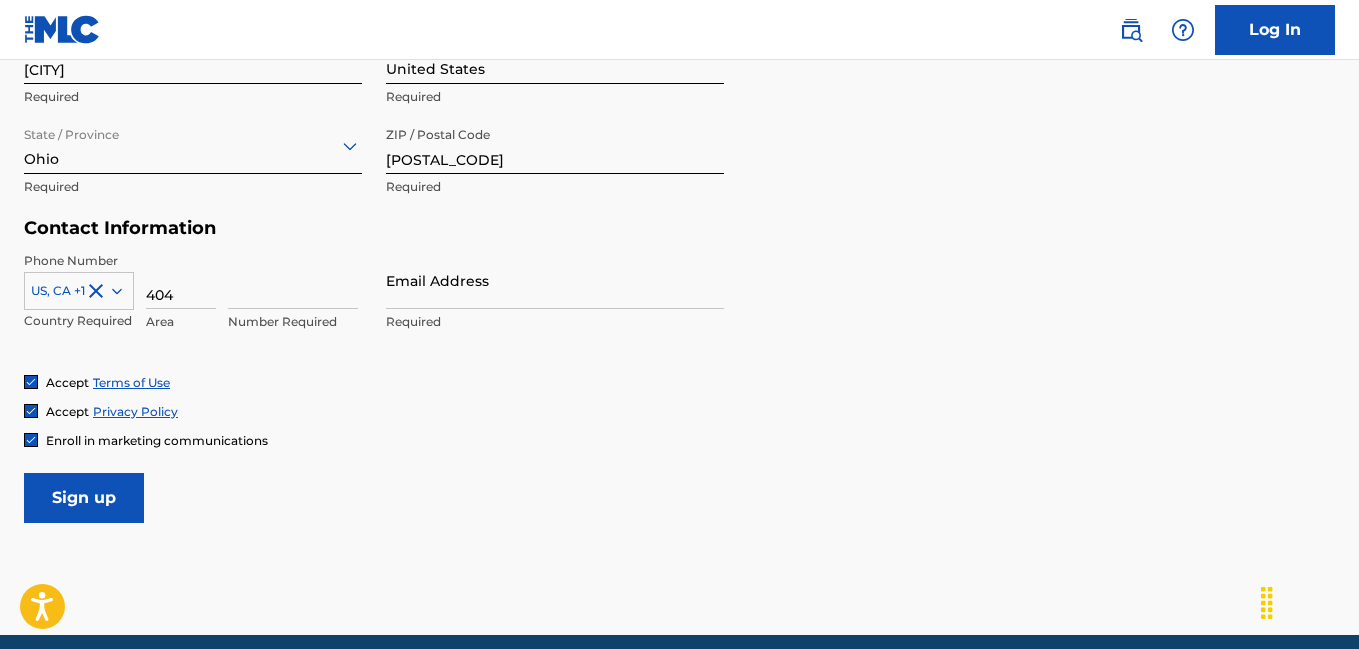 type on "404" 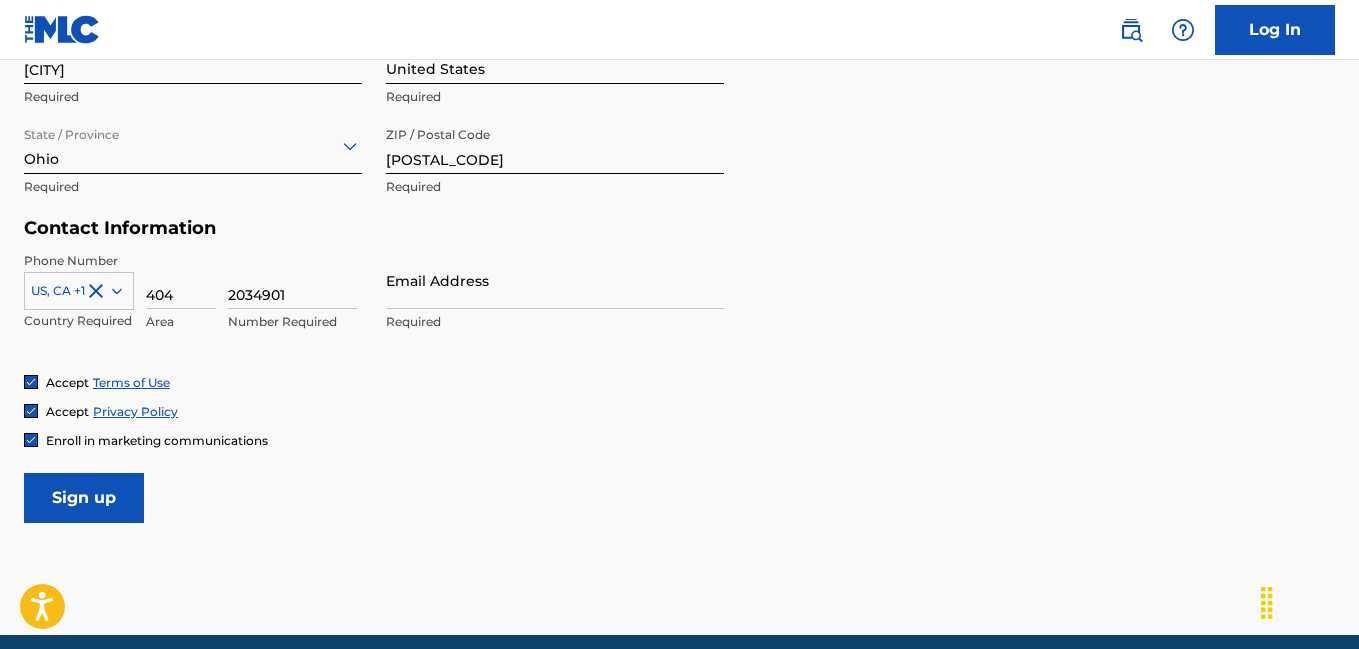 type on "2034901" 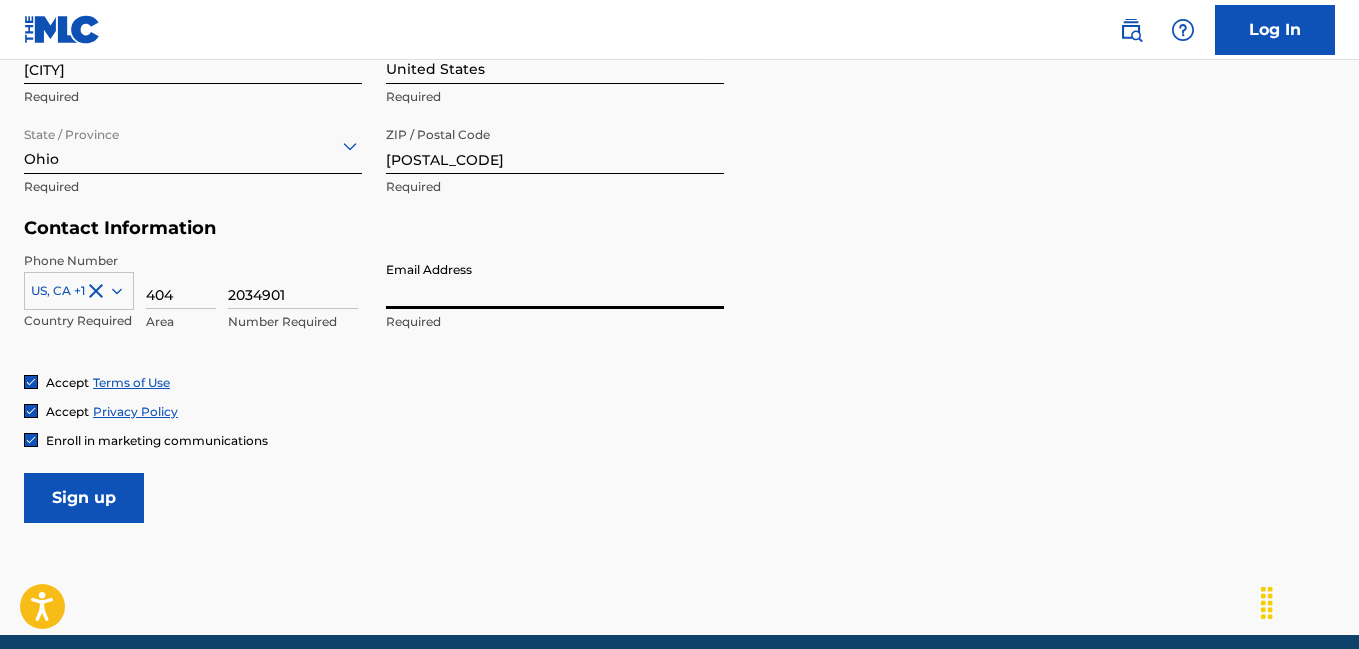 click on "Email Address" at bounding box center [555, 280] 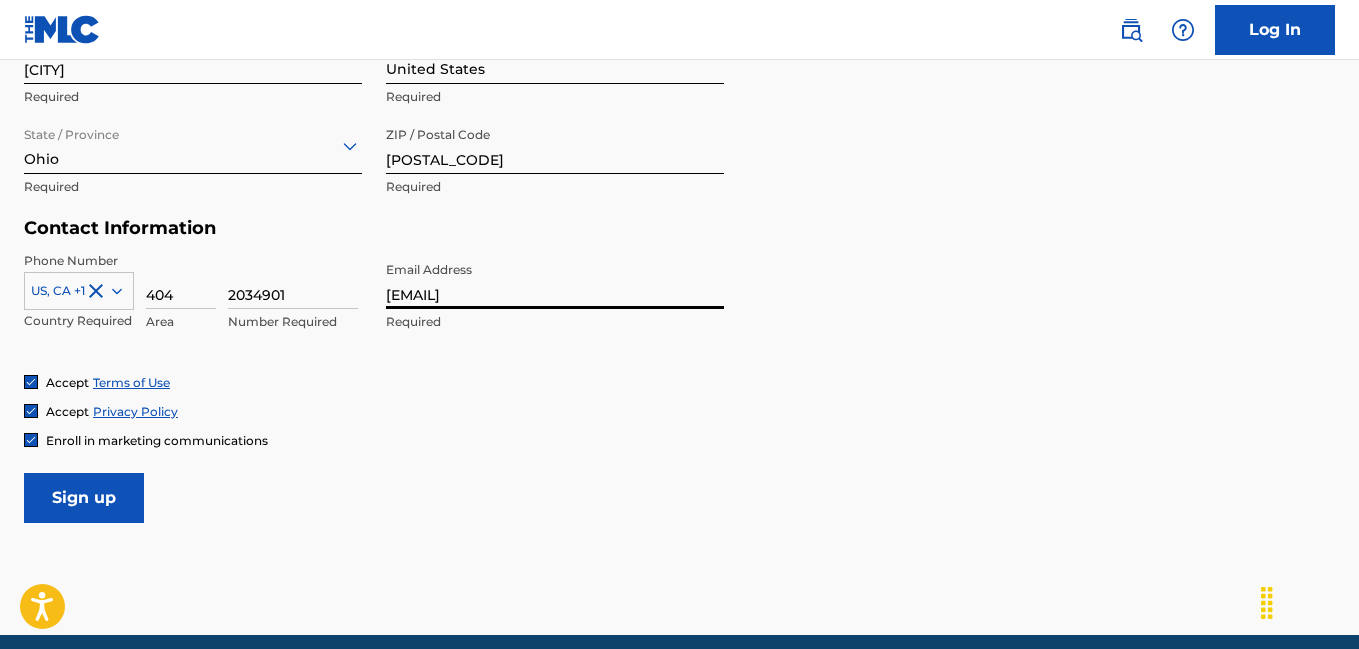 type on "[EMAIL]" 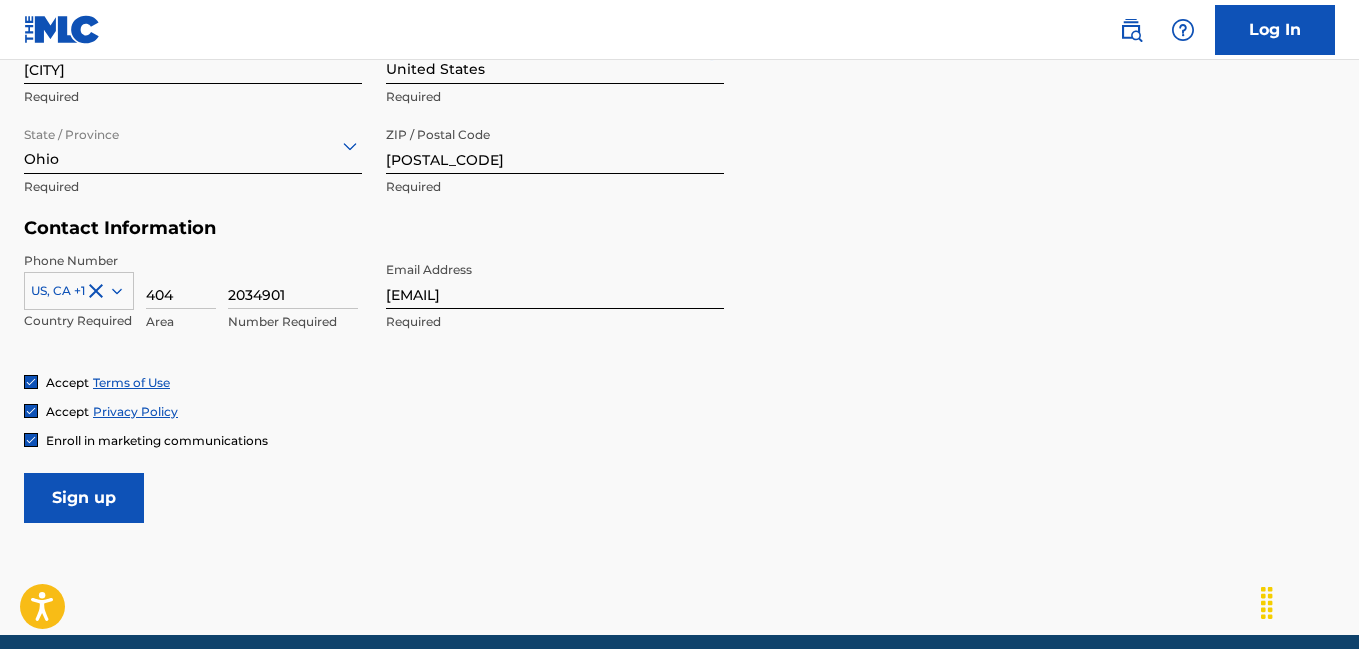 click on "User Information First Name [FIRST] Required Last Name [LAST] Required Date Of Birth [MONTH] [DAY] [YEAR] Required Personal Address i Street Address [NUMBER] [STREET] Required Unit Number Optional City / Town [CITY] Required Country United States Required State / Province [STATE] Required ZIP / Postal Code [POSTAL_CODE] Required Contact Information Phone Number US, CA [PHONE] Number Required Email Address [EMAIL] Required Accept Terms of Use Accept Privacy Policy Enroll in marketing communications Sign up" at bounding box center [679, 79] 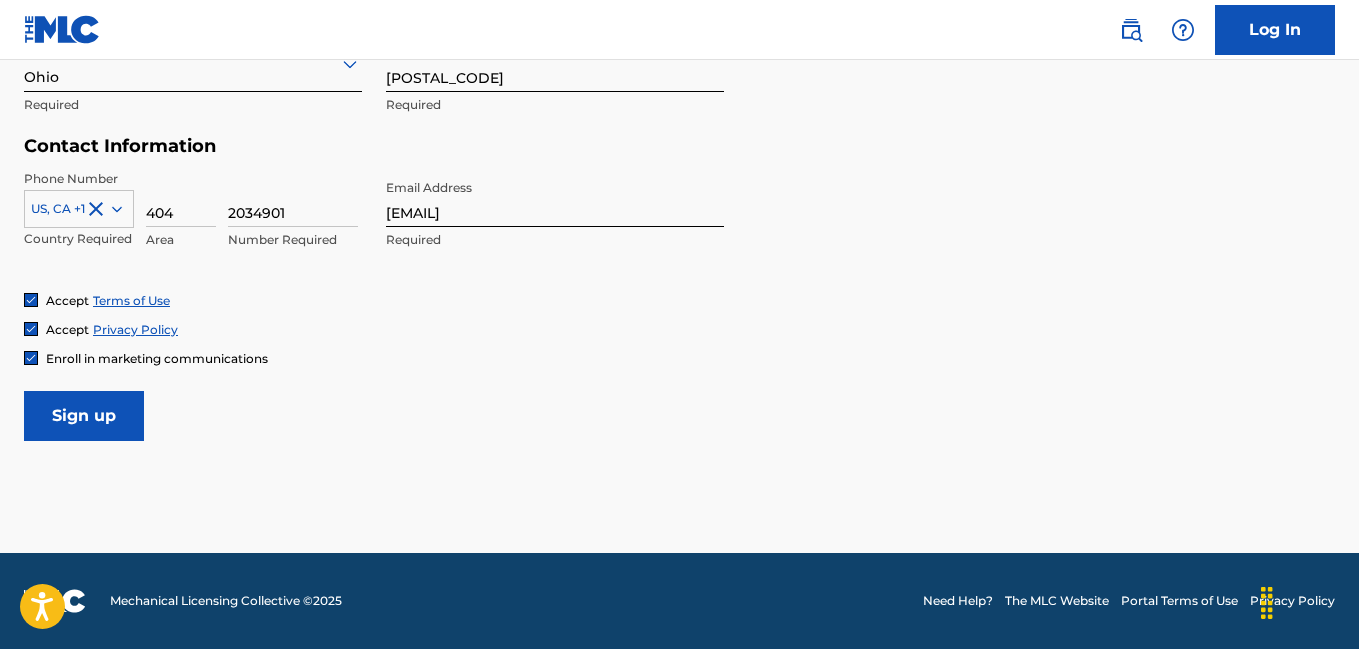 click on "Sign up" at bounding box center (84, 416) 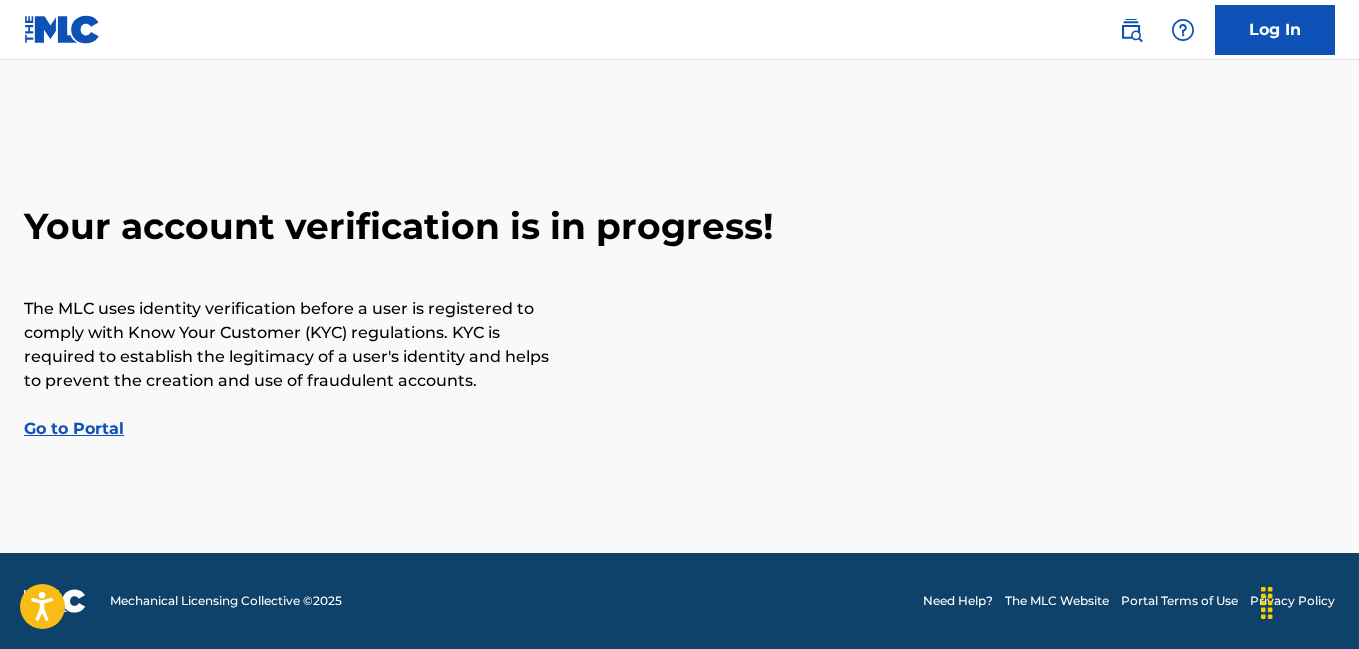 scroll, scrollTop: 0, scrollLeft: 0, axis: both 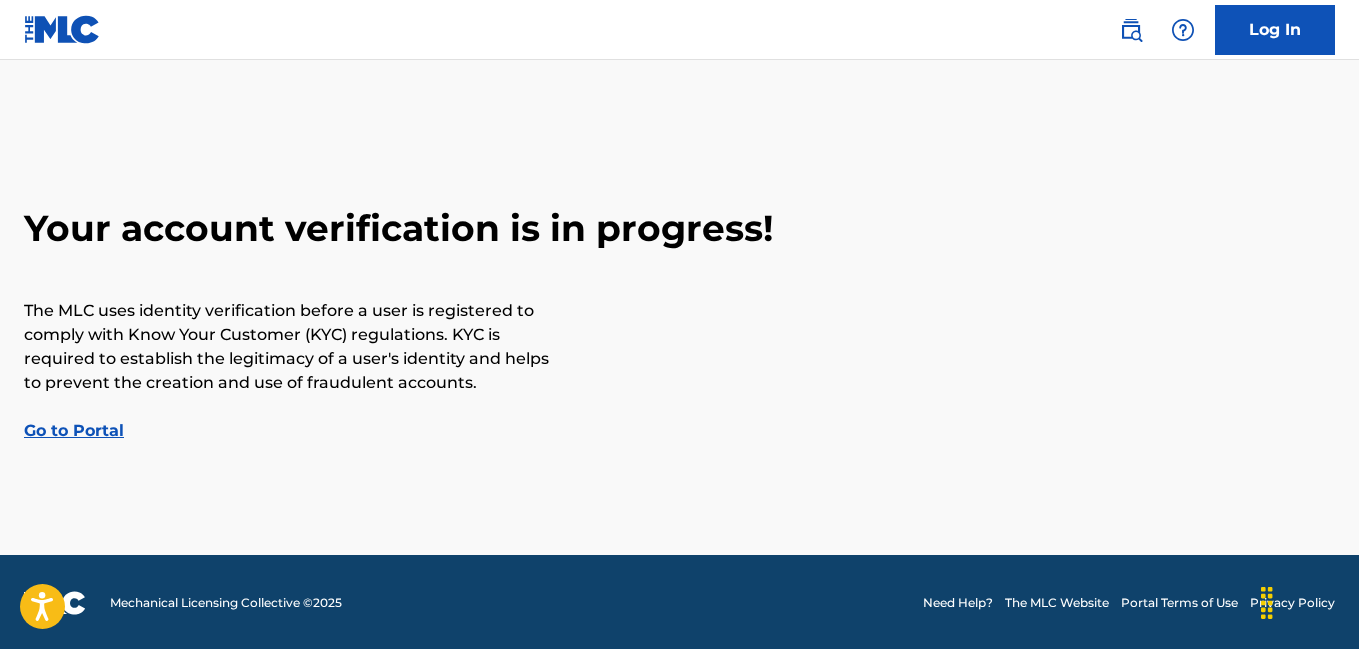 click on "Go to Portal" at bounding box center (74, 430) 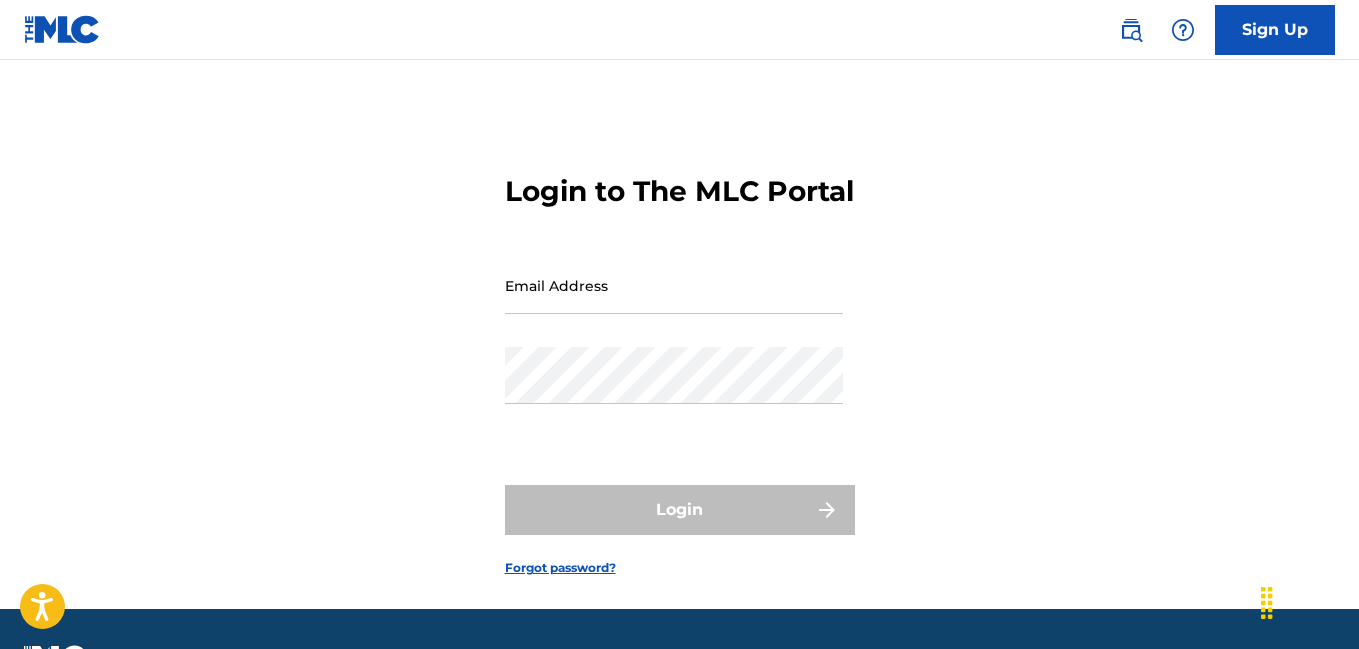 click on "Email Address" at bounding box center [674, 285] 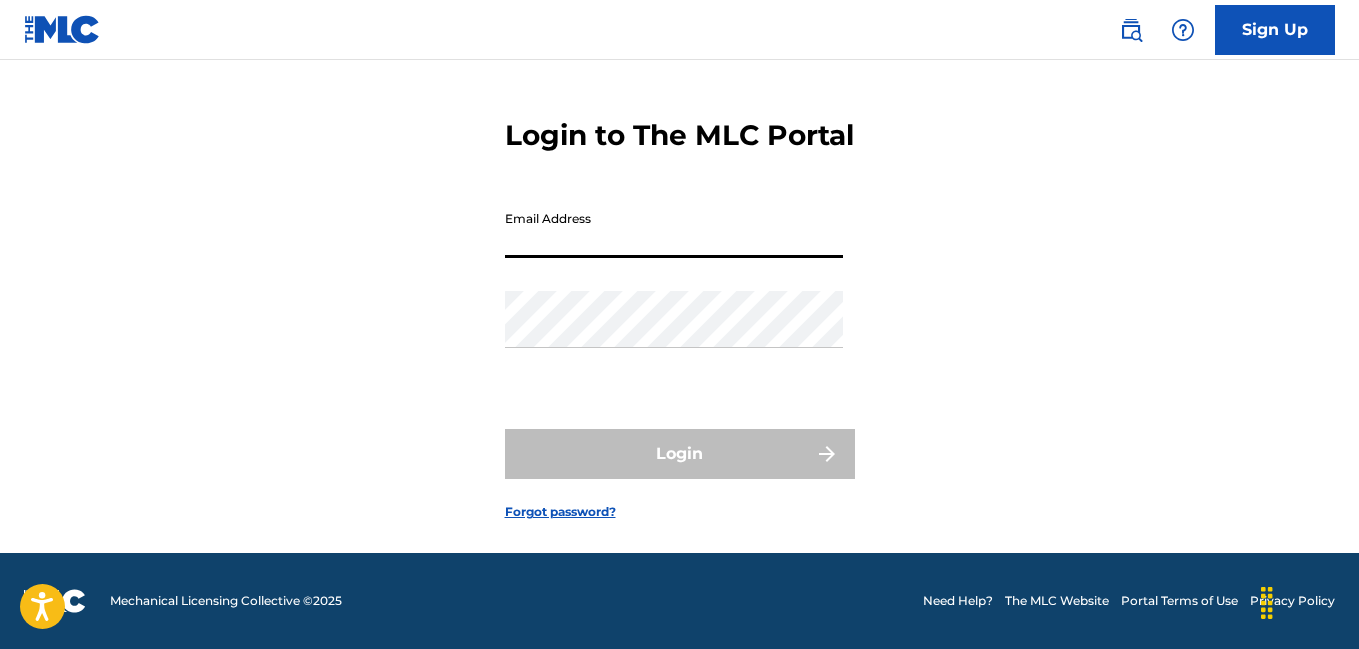 scroll, scrollTop: 60, scrollLeft: 0, axis: vertical 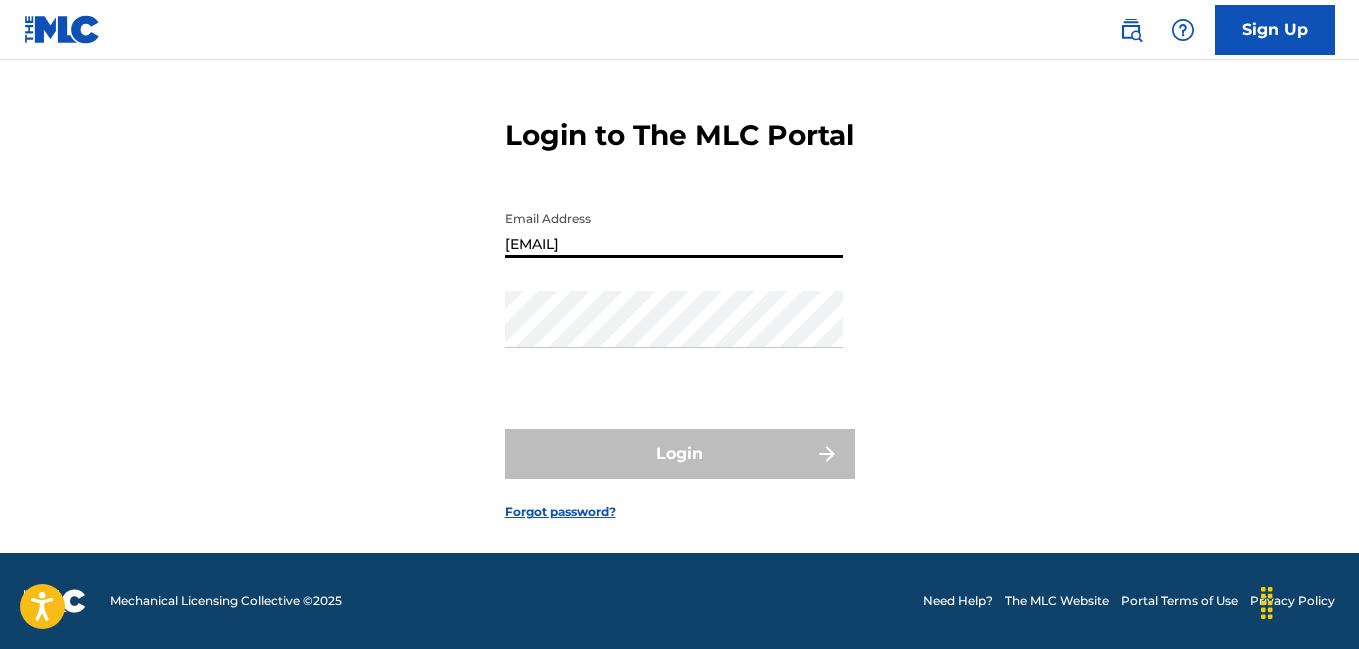 type on "[EMAIL]" 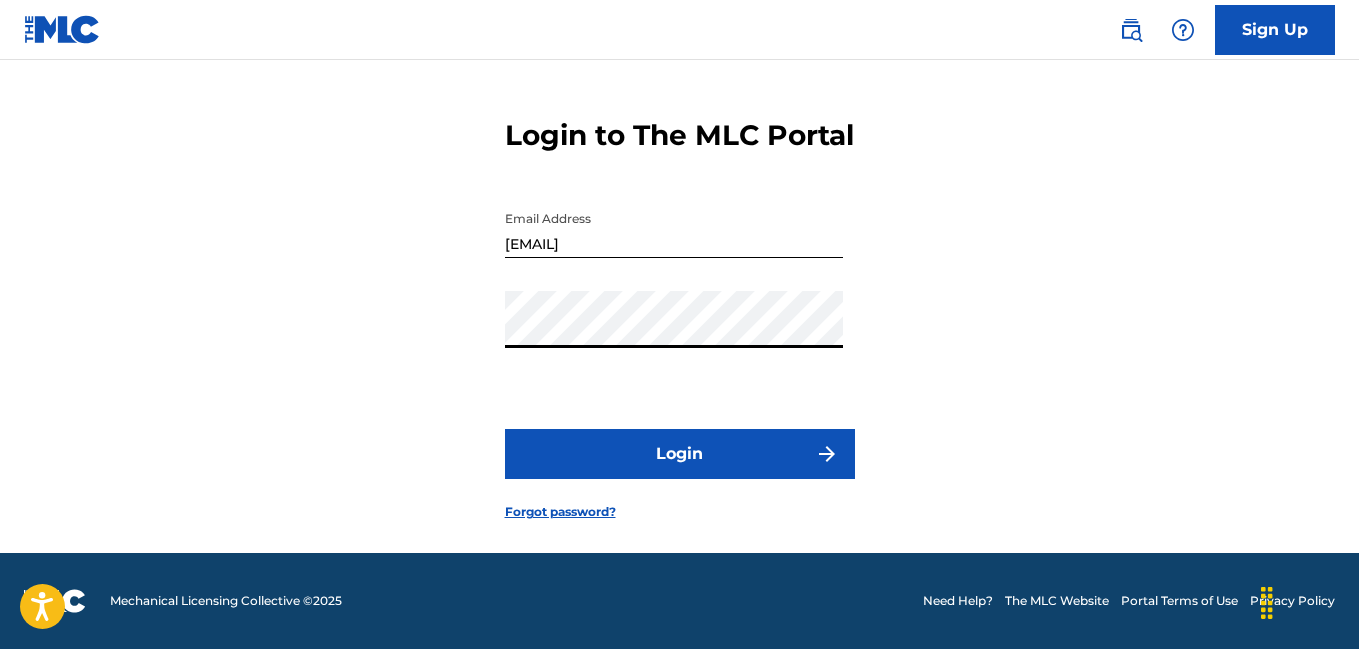 click on "Login" at bounding box center (680, 454) 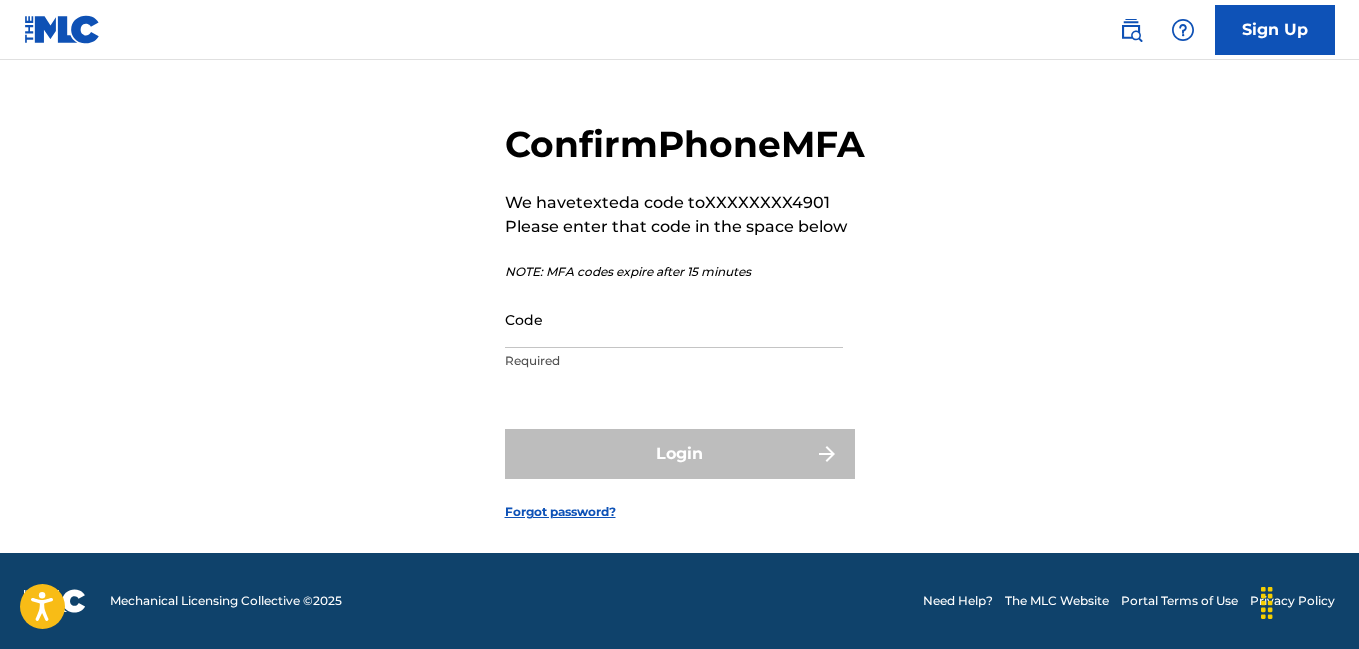 click on "Code" at bounding box center (674, 319) 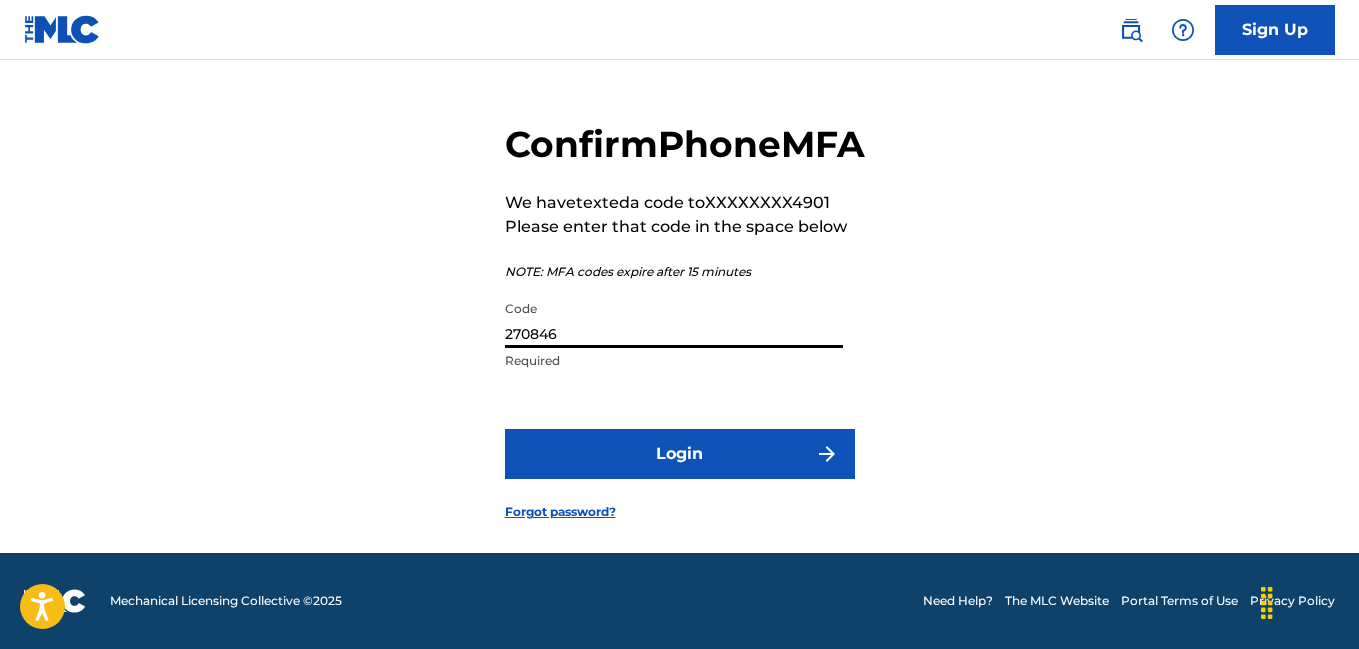 type on "270846" 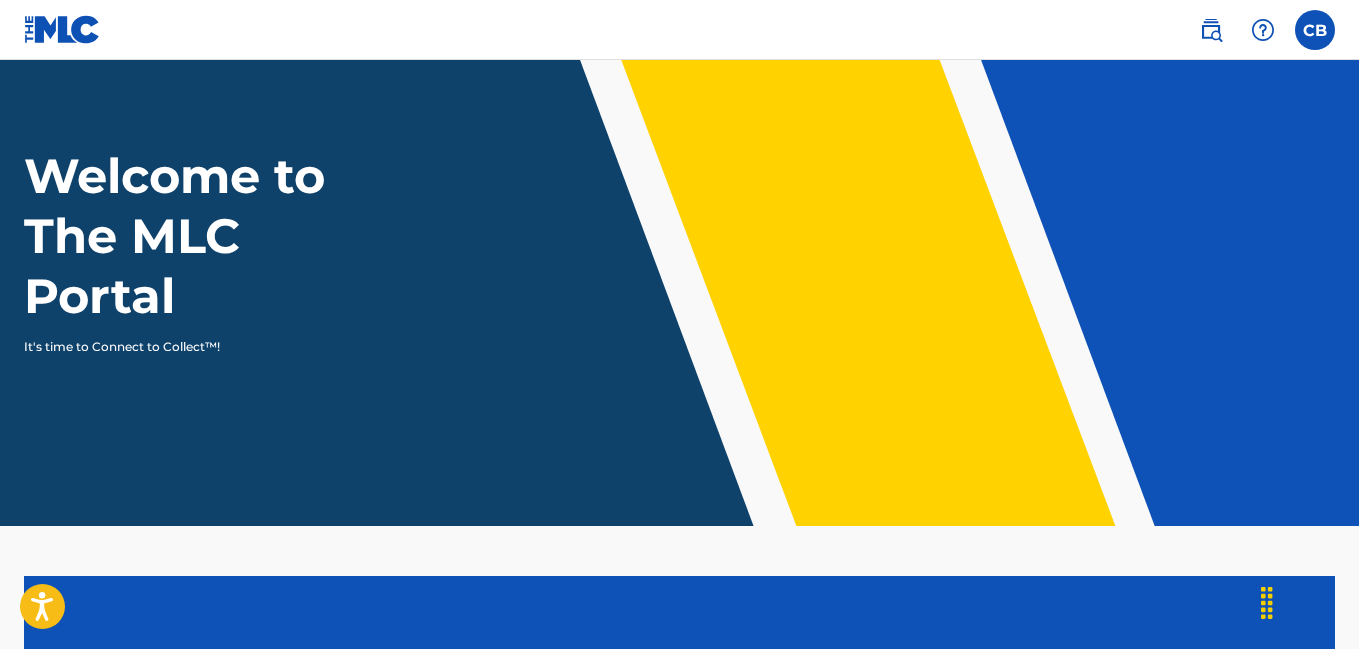 scroll, scrollTop: 0, scrollLeft: 0, axis: both 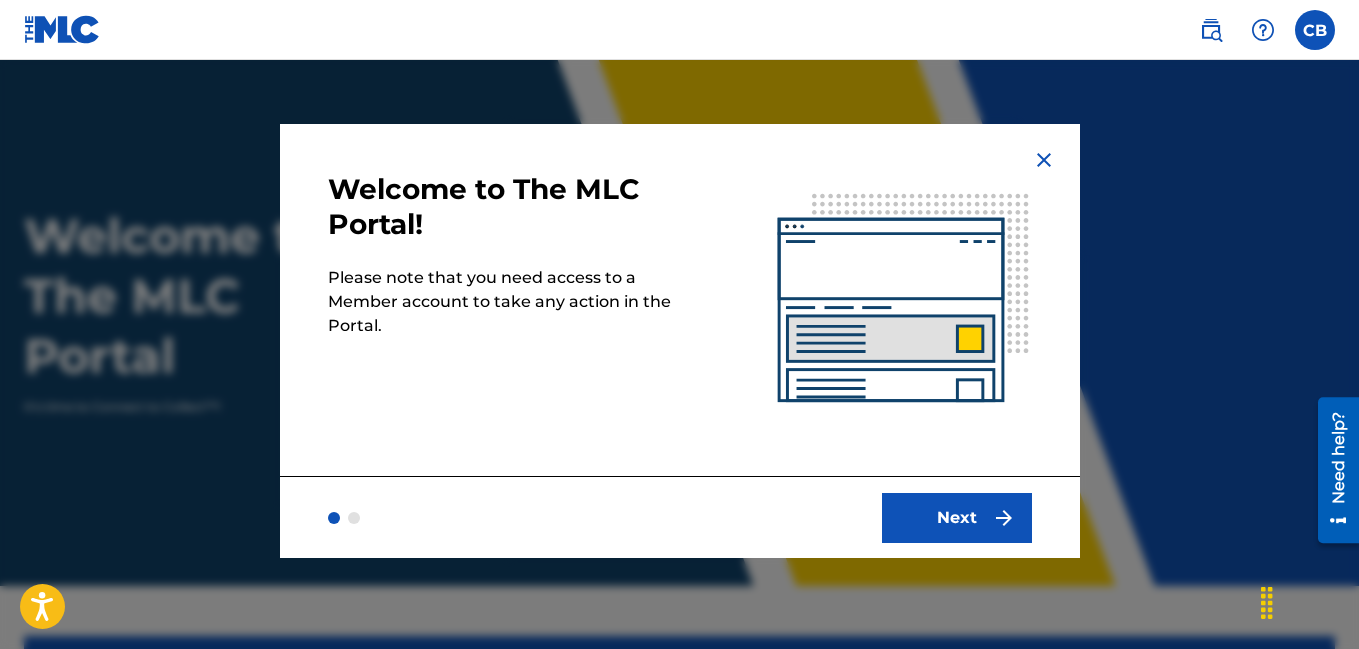 click on "Next" at bounding box center (957, 518) 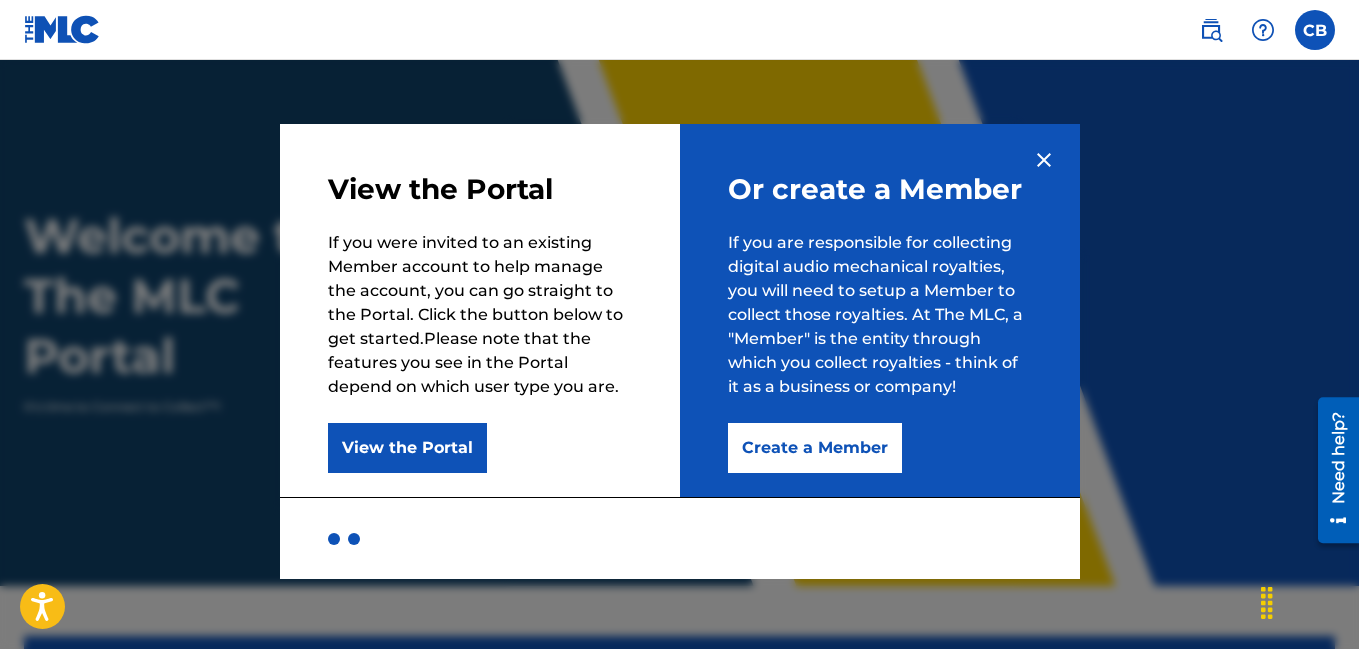 click on "Create a Member" at bounding box center (815, 448) 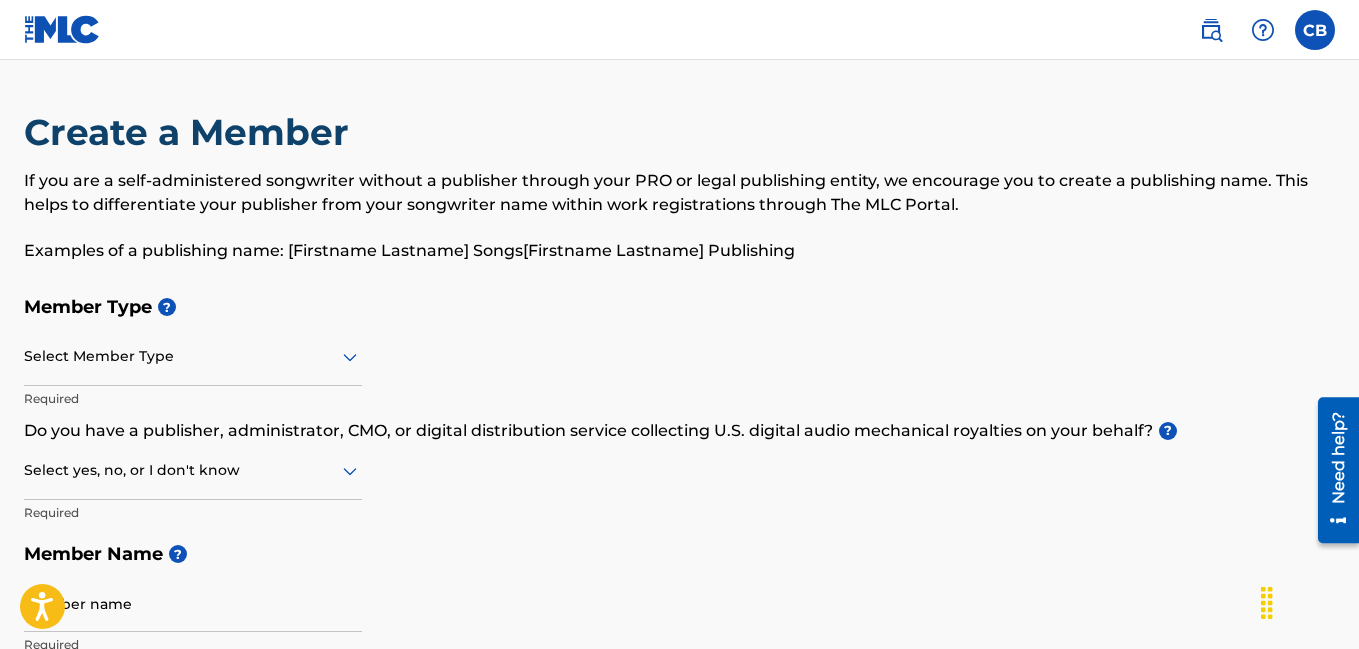 click 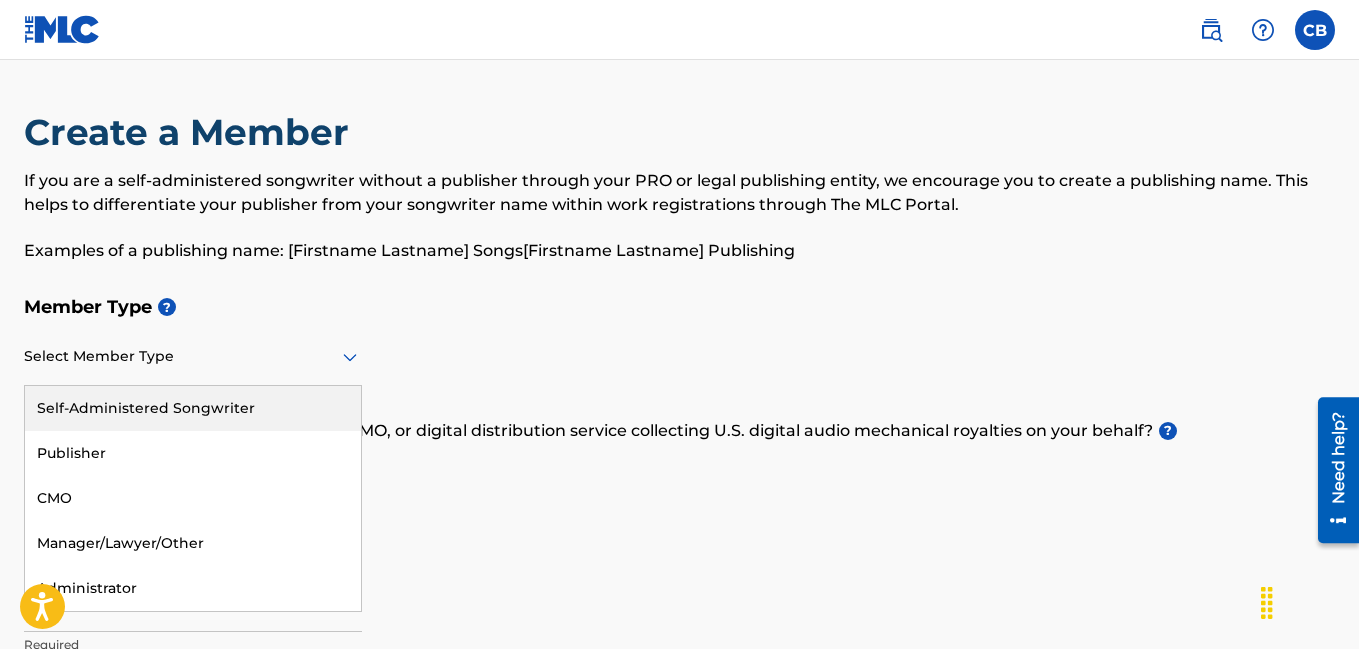 click on "Self-Administered Songwriter" at bounding box center (193, 408) 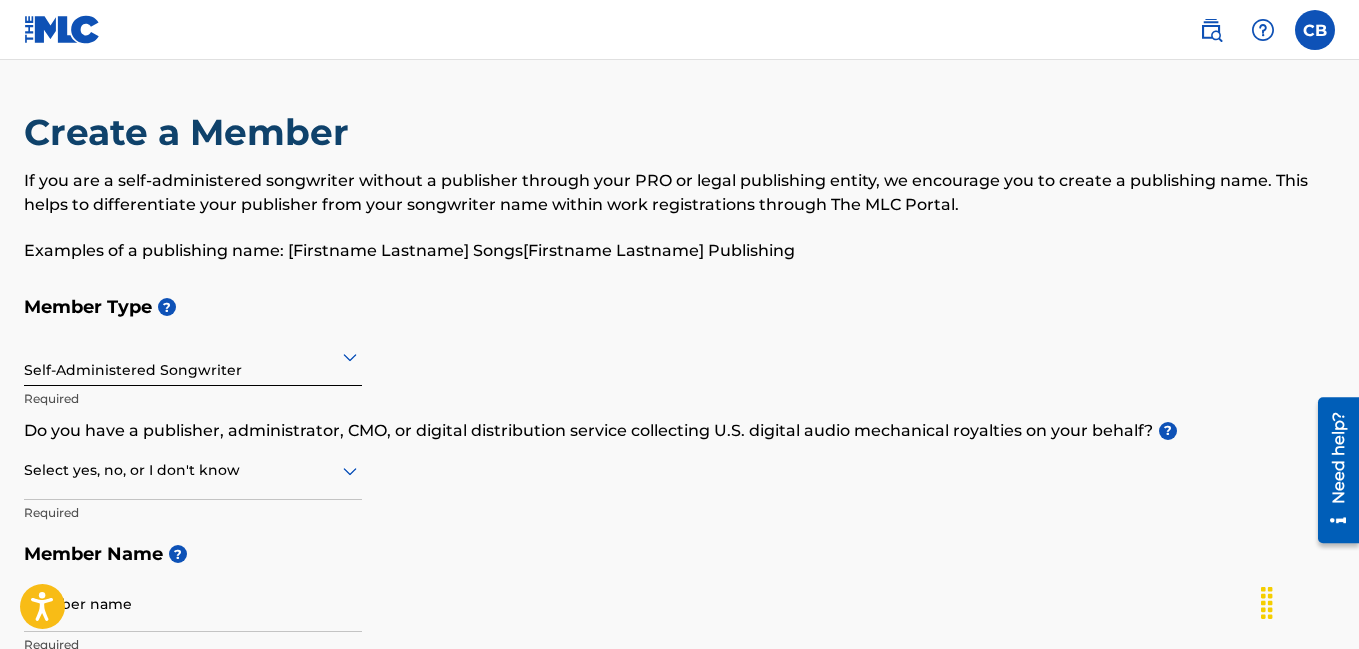 click 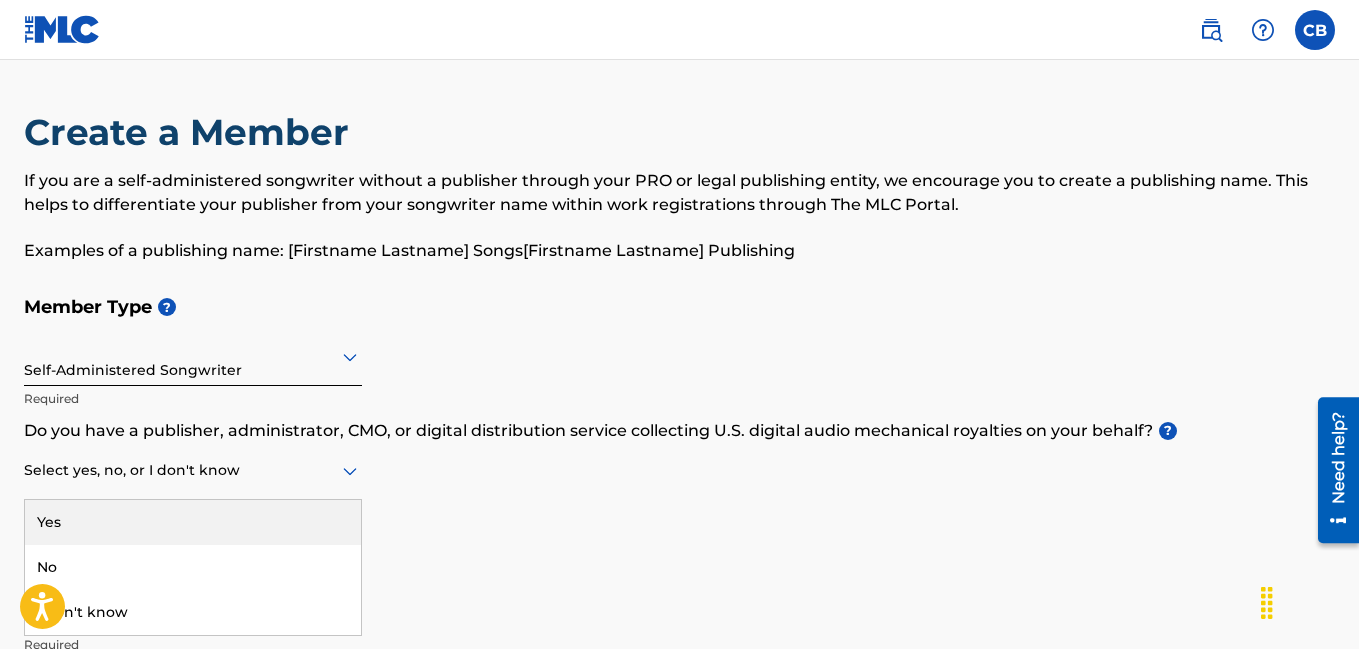 click on "Yes" at bounding box center [193, 522] 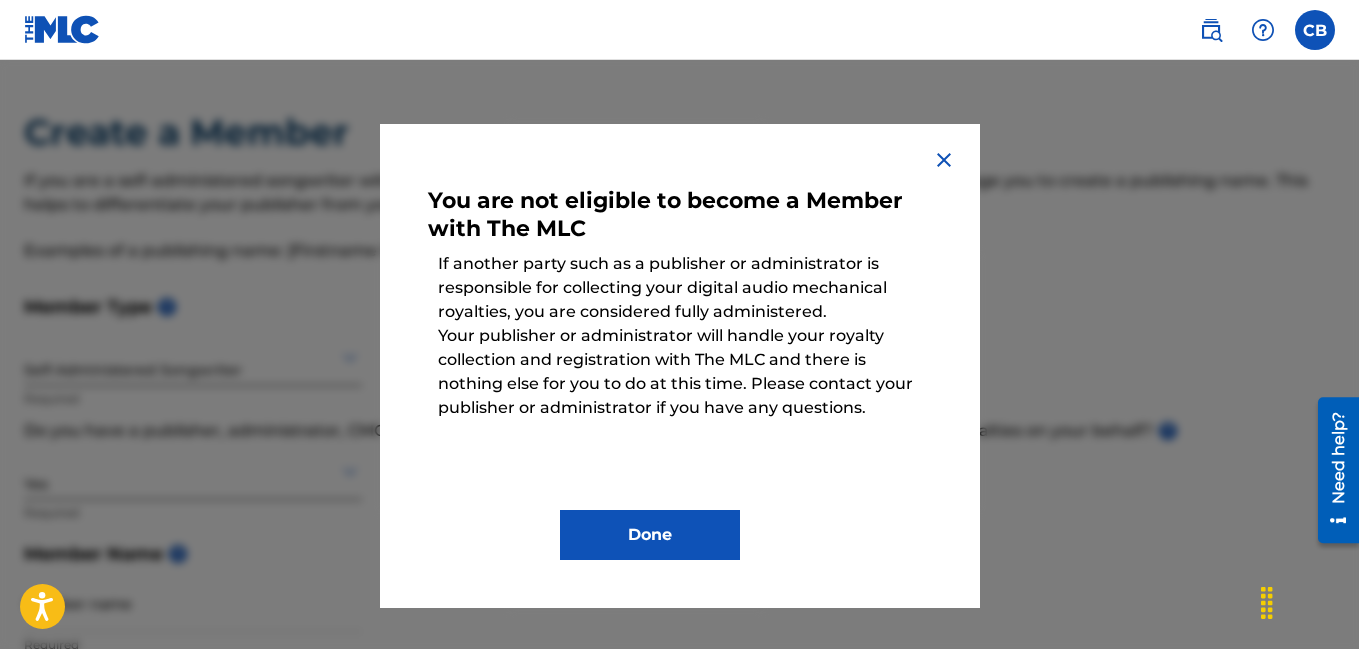 click at bounding box center (944, 160) 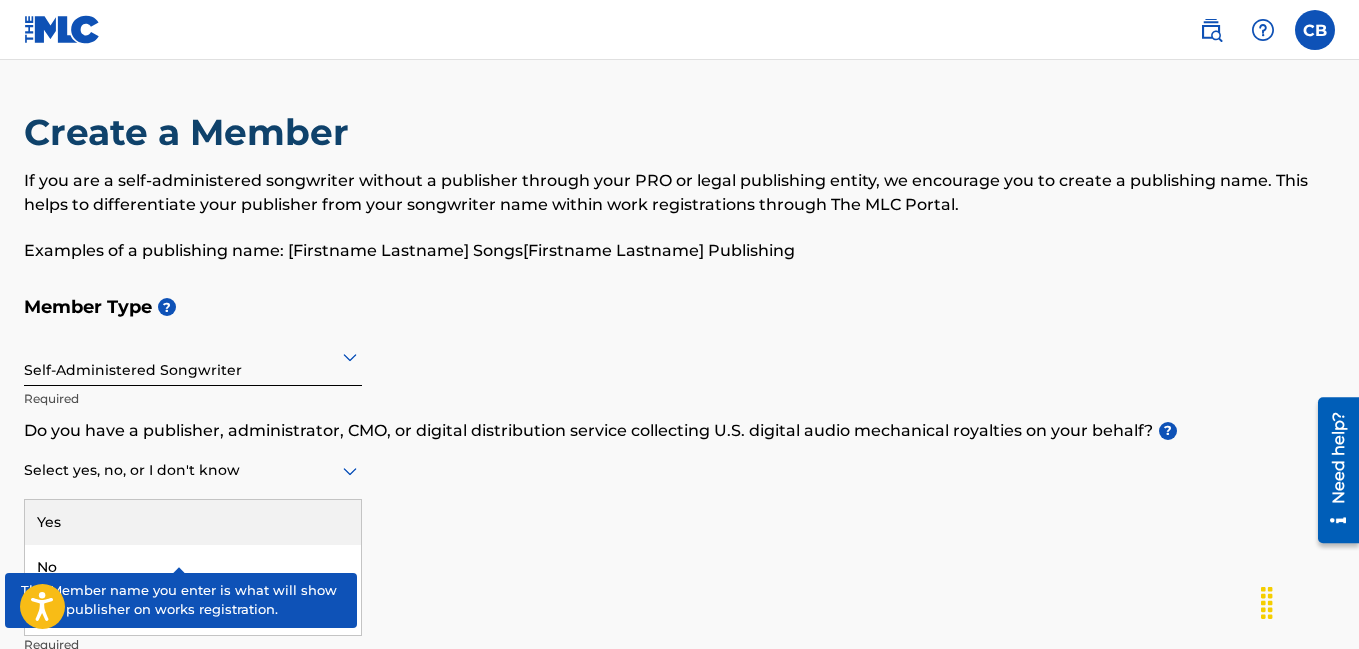 click 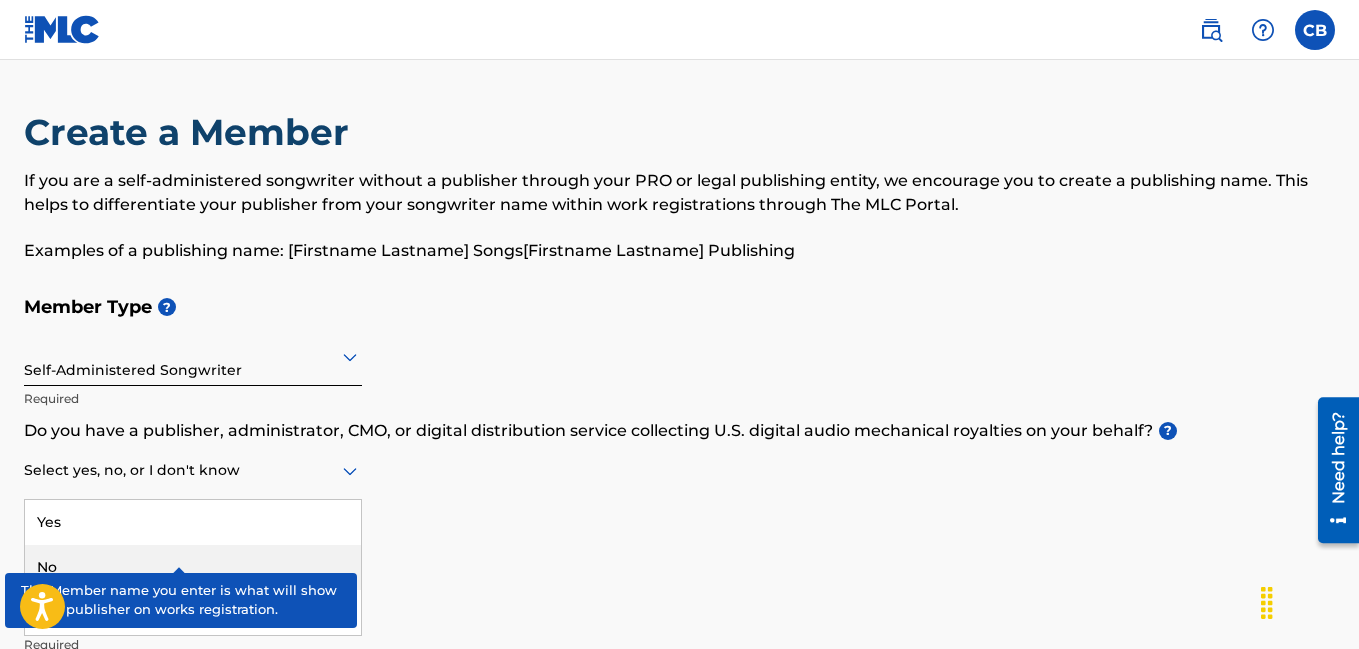 click on "No" at bounding box center [193, 567] 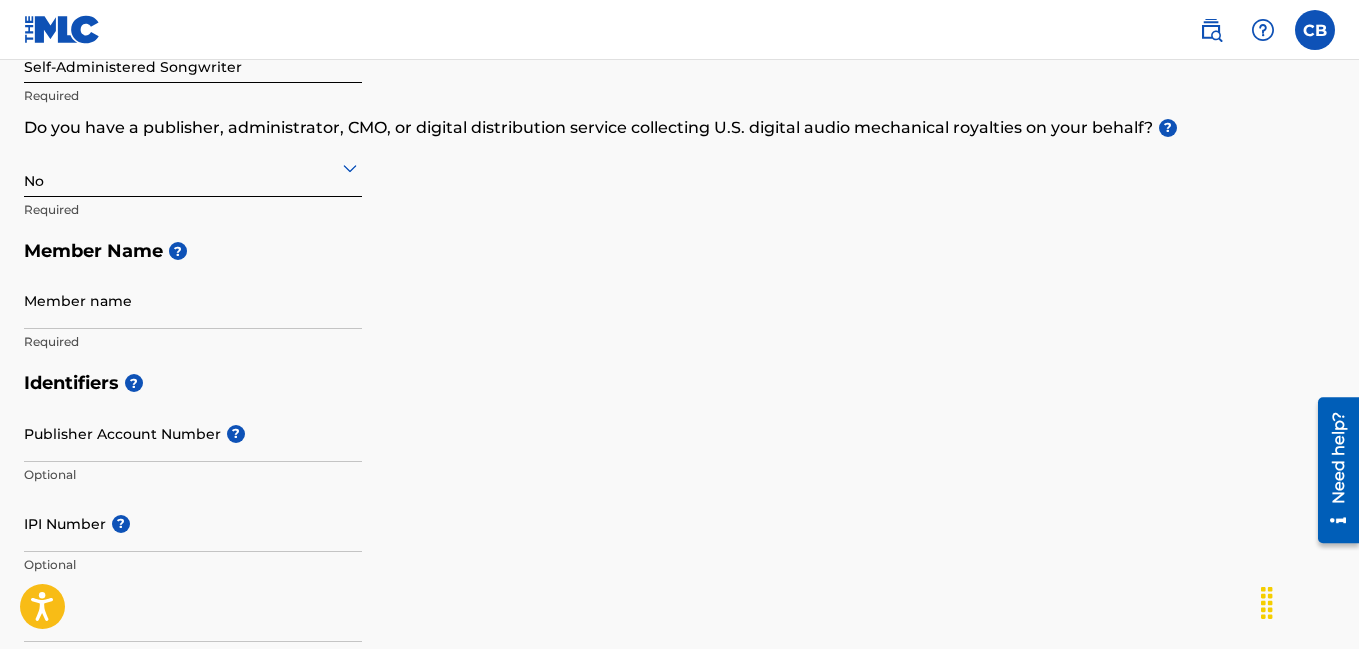 scroll, scrollTop: 306, scrollLeft: 0, axis: vertical 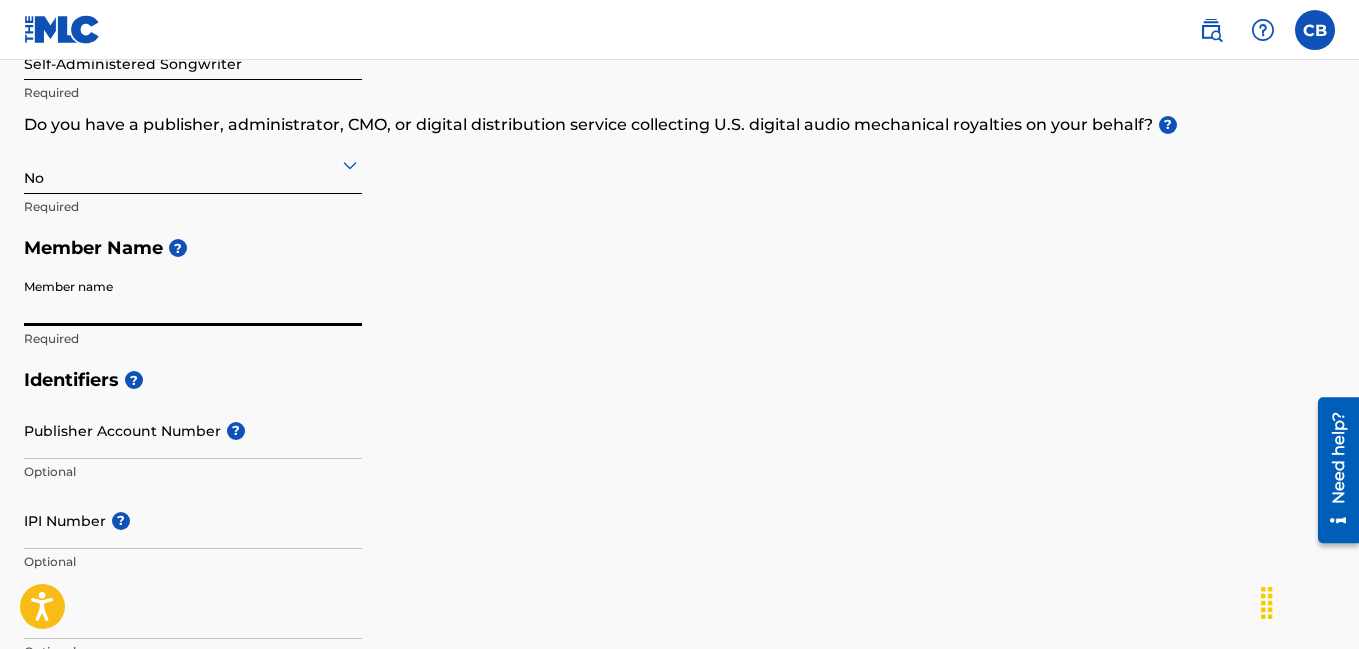 click on "Member name" at bounding box center (193, 297) 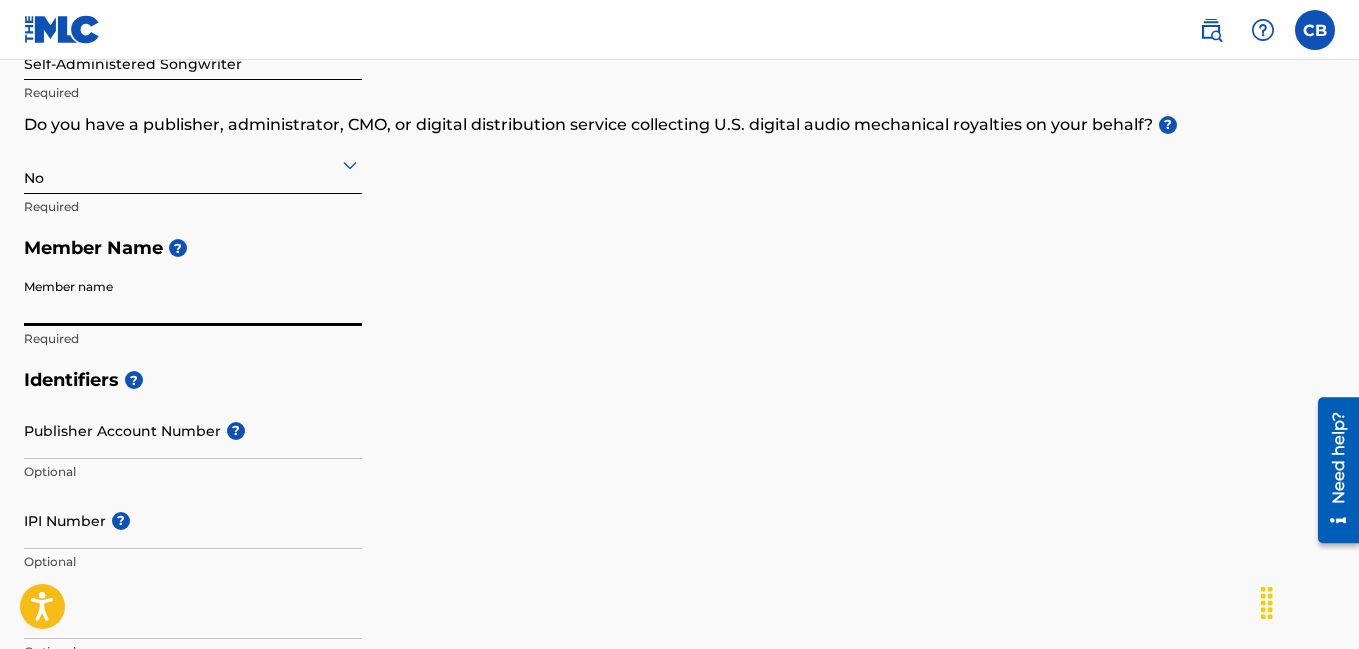 click on "Member name" at bounding box center [193, 297] 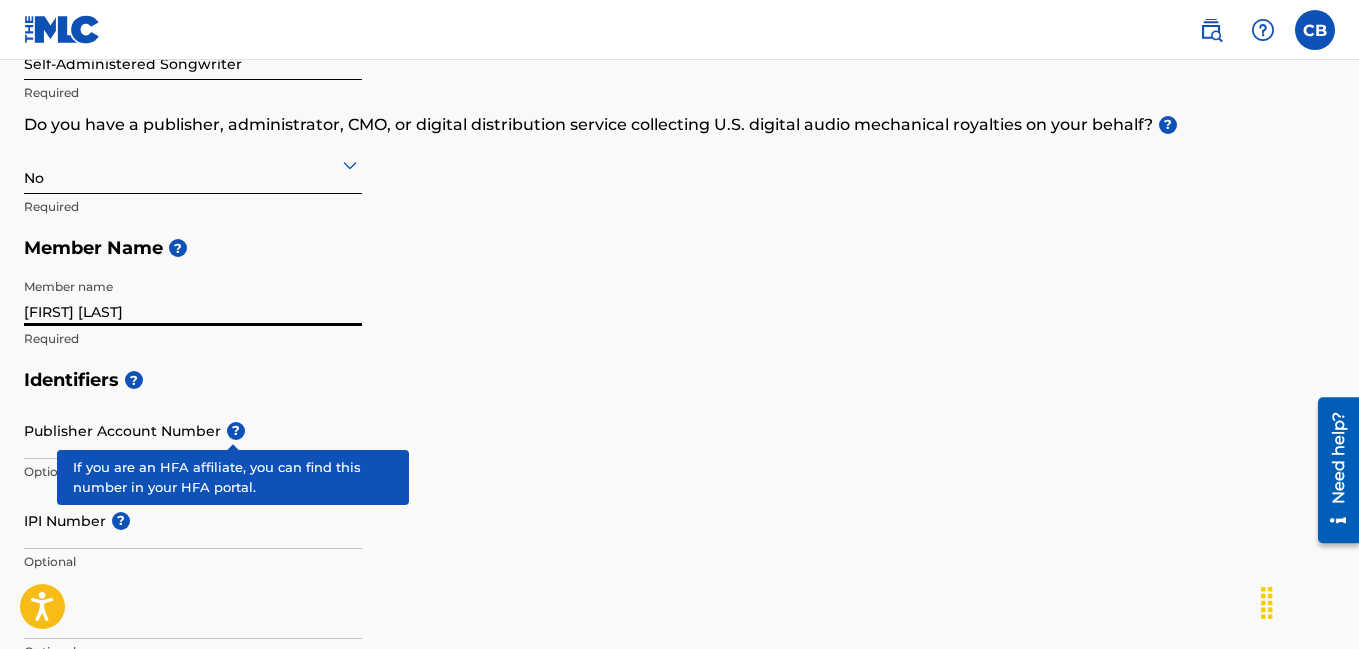 type on "[FIRST] [LAST]" 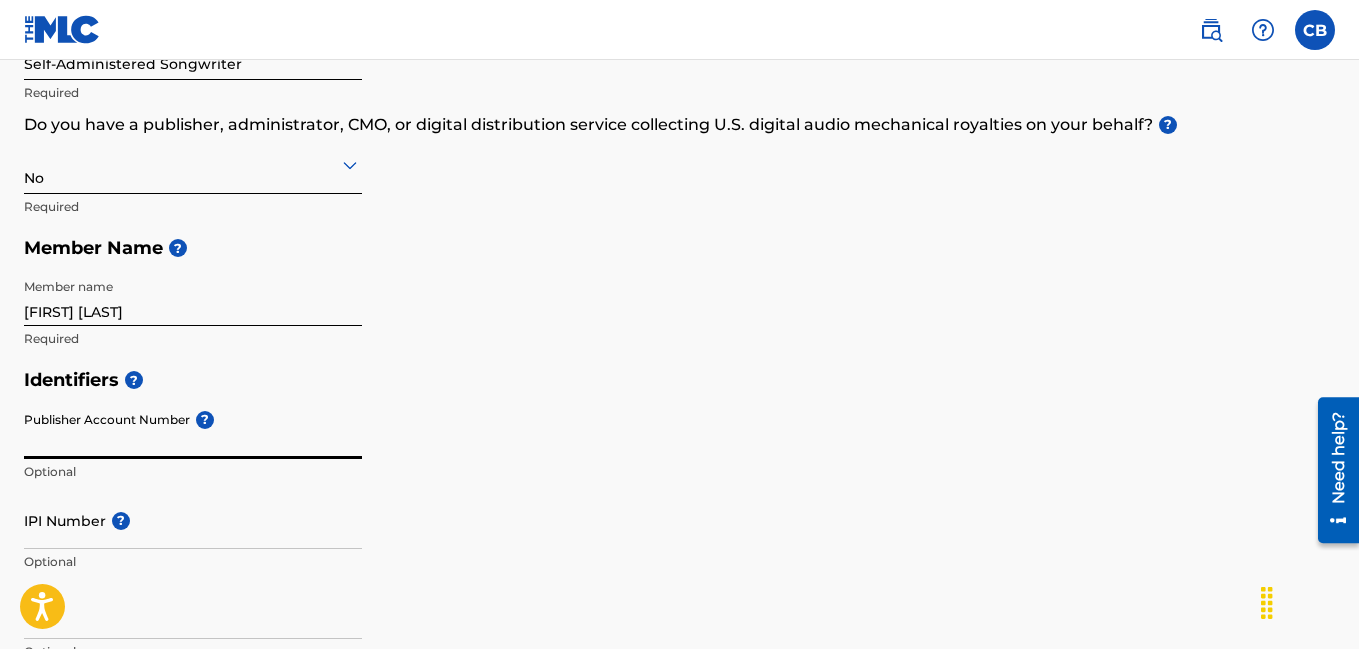 click on "IPI Number ?" at bounding box center (193, 520) 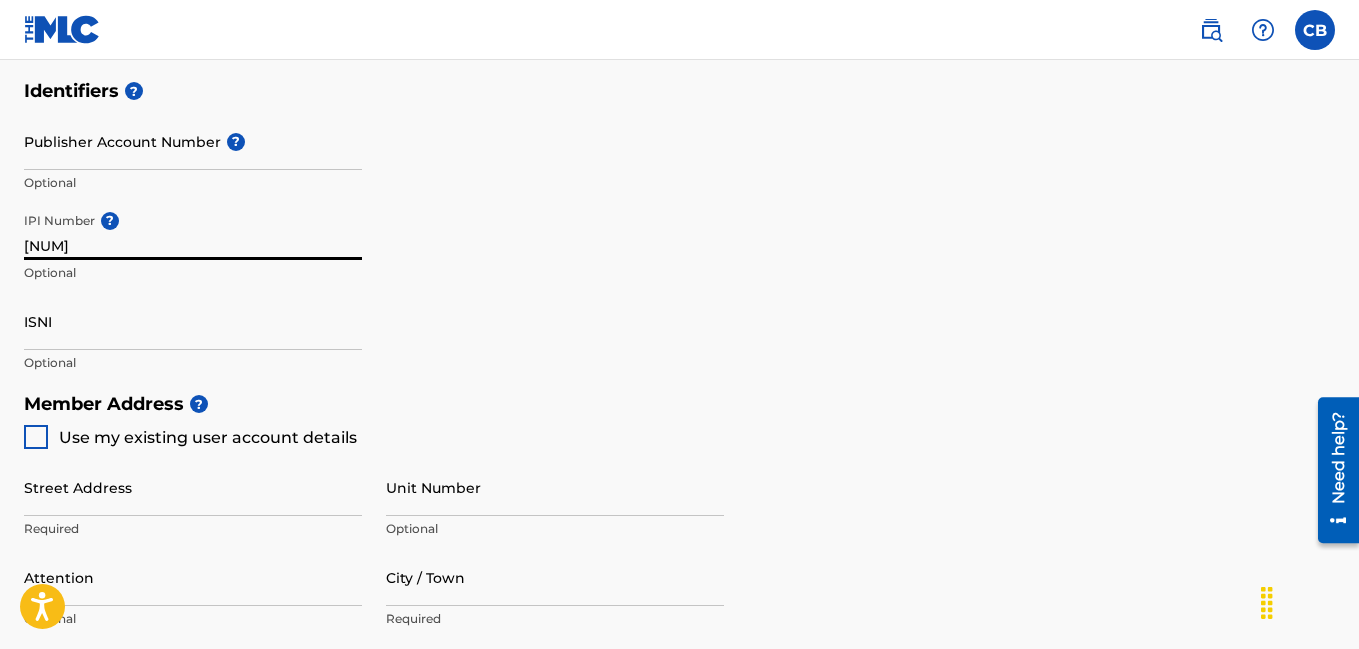 scroll, scrollTop: 598, scrollLeft: 0, axis: vertical 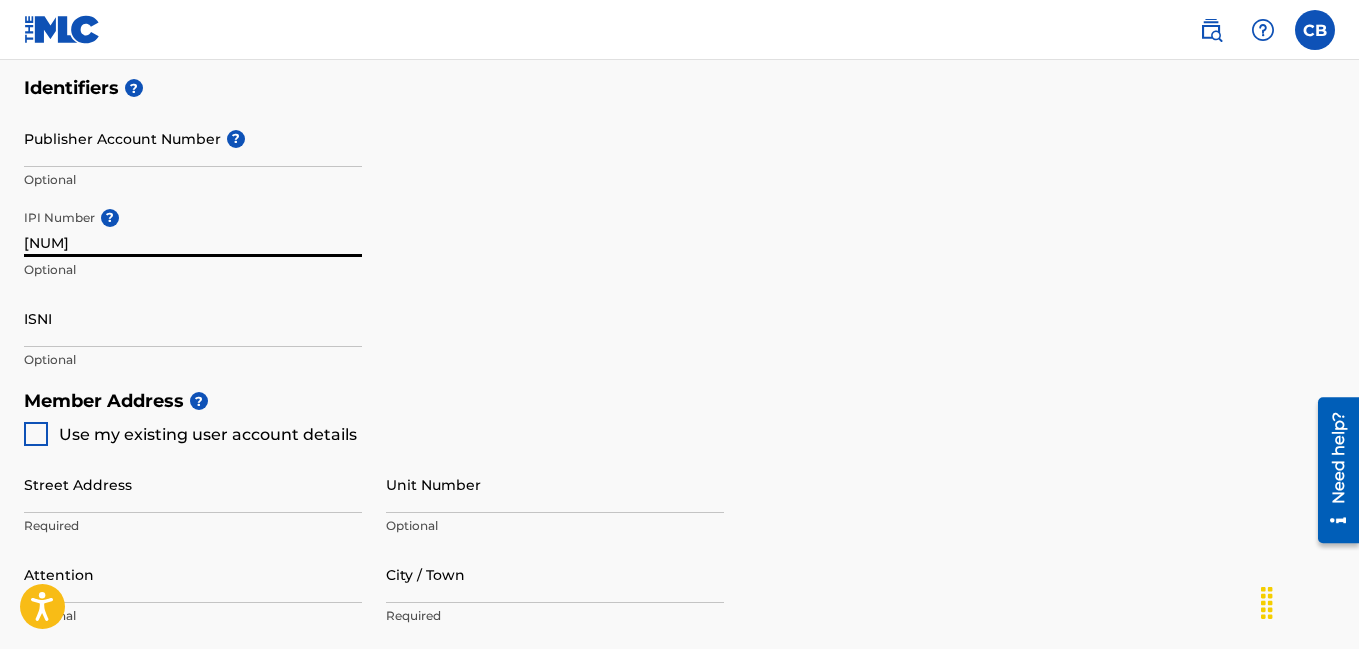 type on "[NUM]" 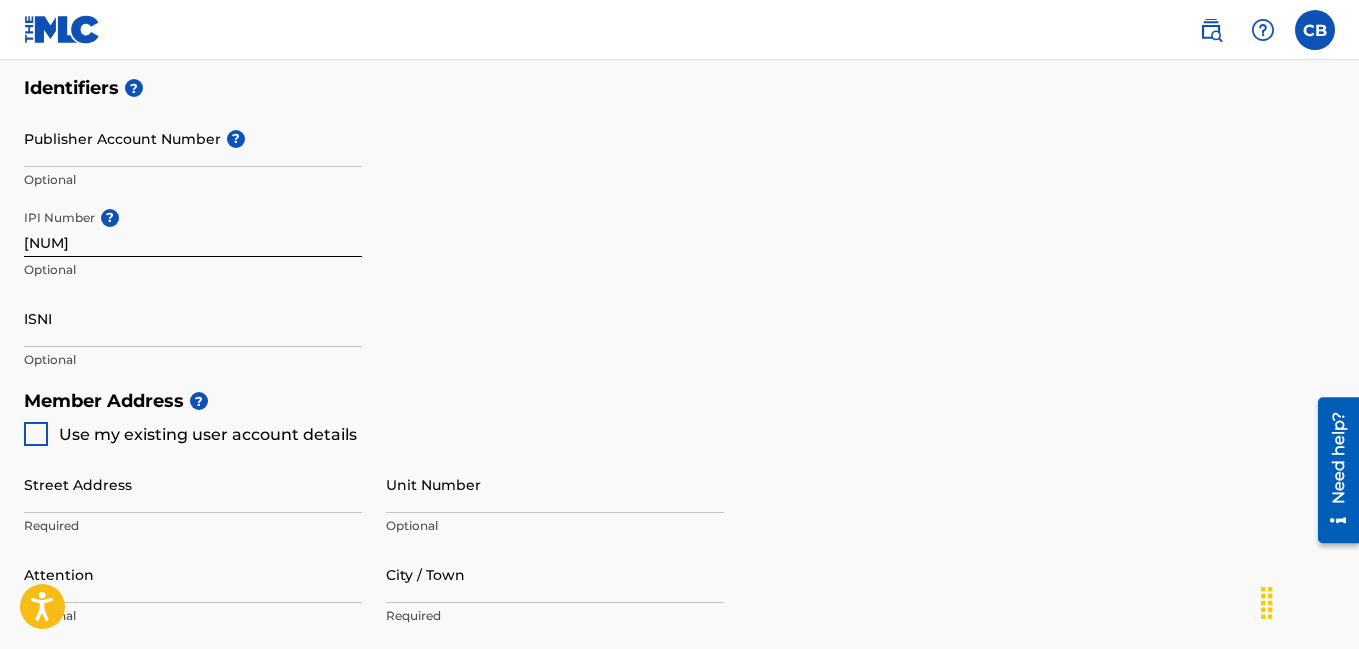 click at bounding box center (36, 434) 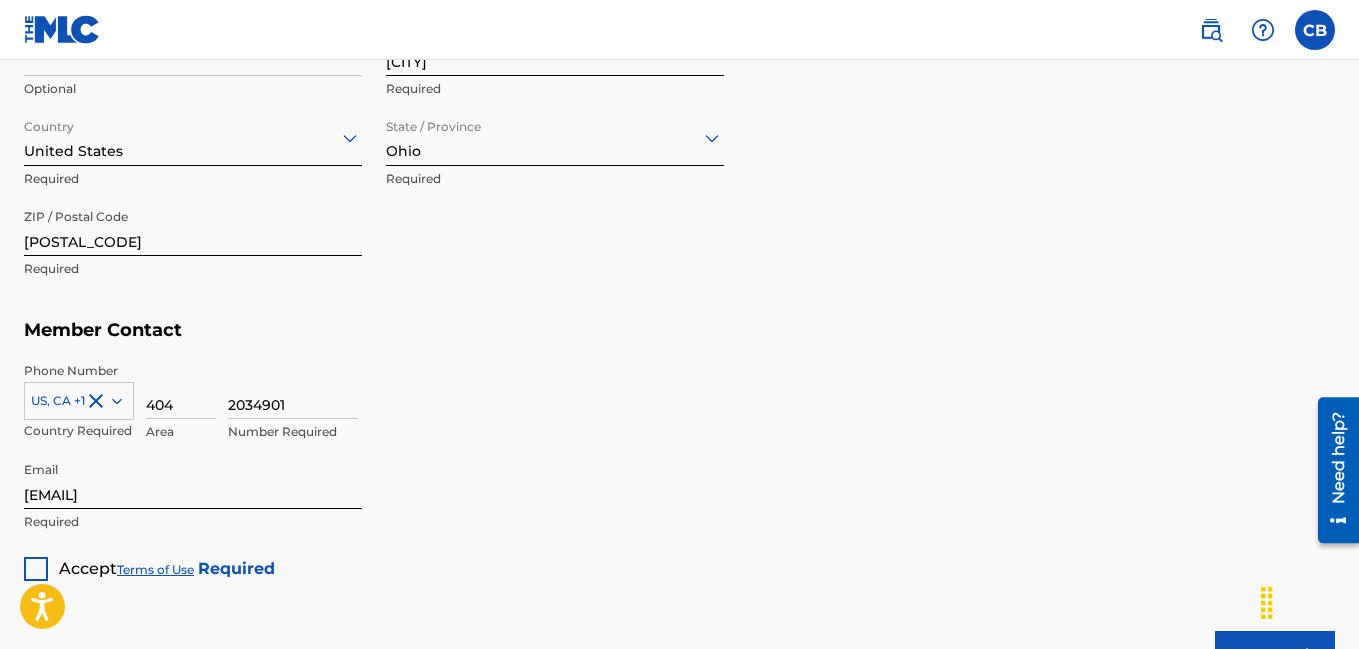 scroll, scrollTop: 1143, scrollLeft: 0, axis: vertical 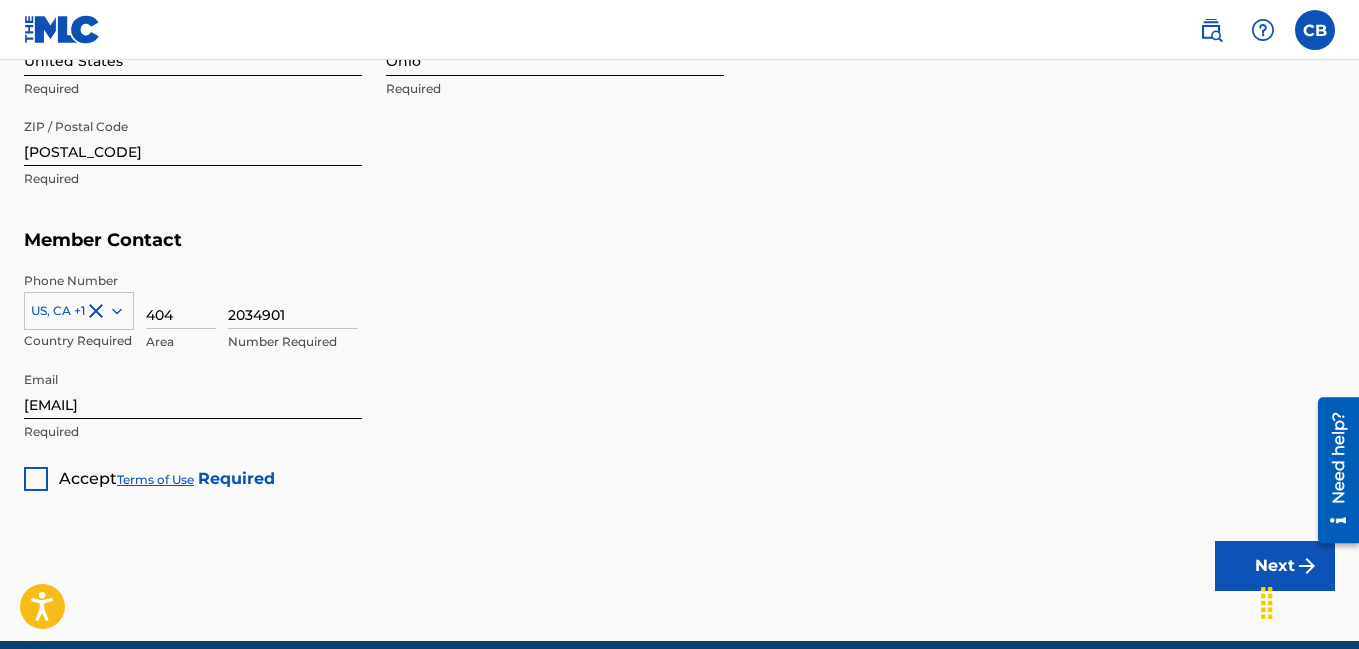 click at bounding box center (36, 479) 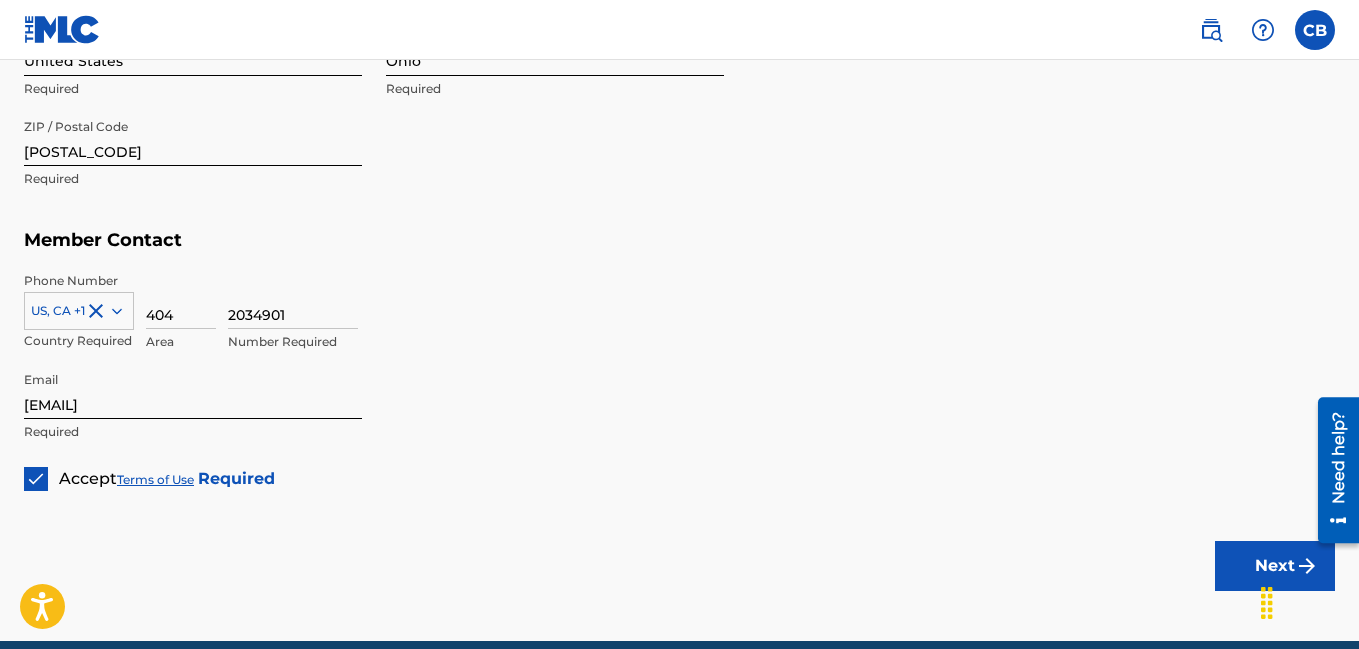 click on "Next" at bounding box center (1275, 566) 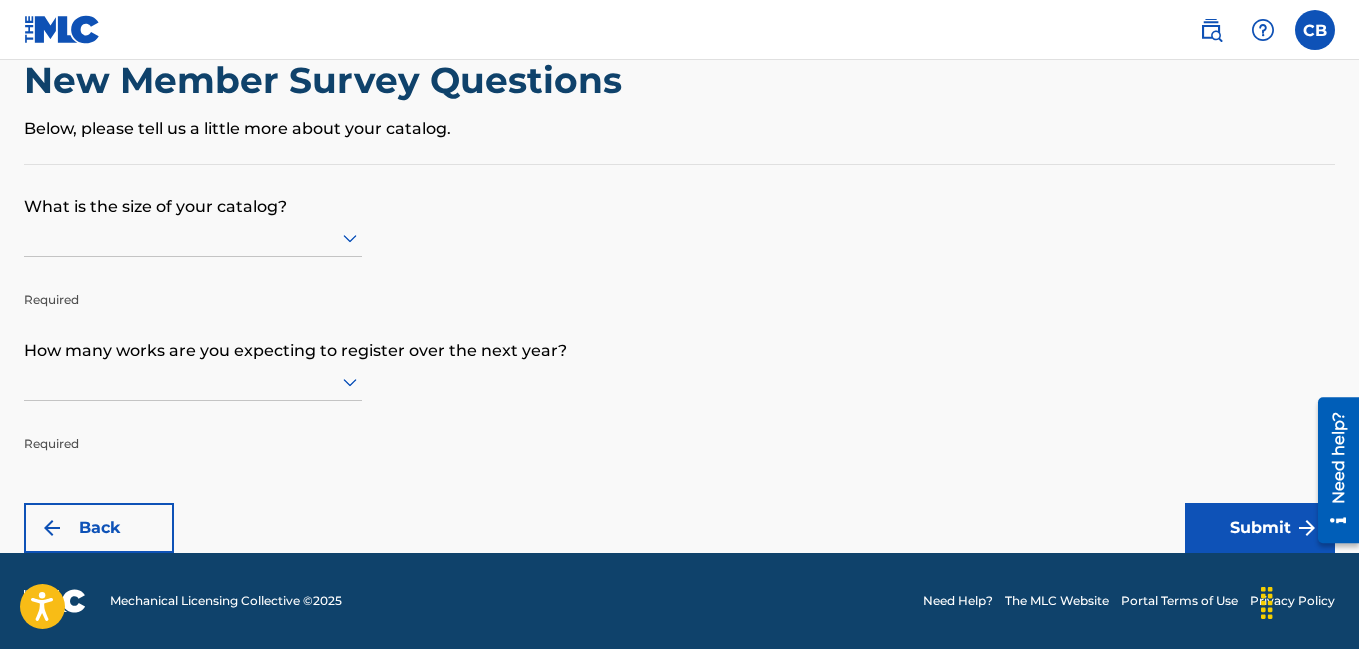 scroll, scrollTop: 0, scrollLeft: 0, axis: both 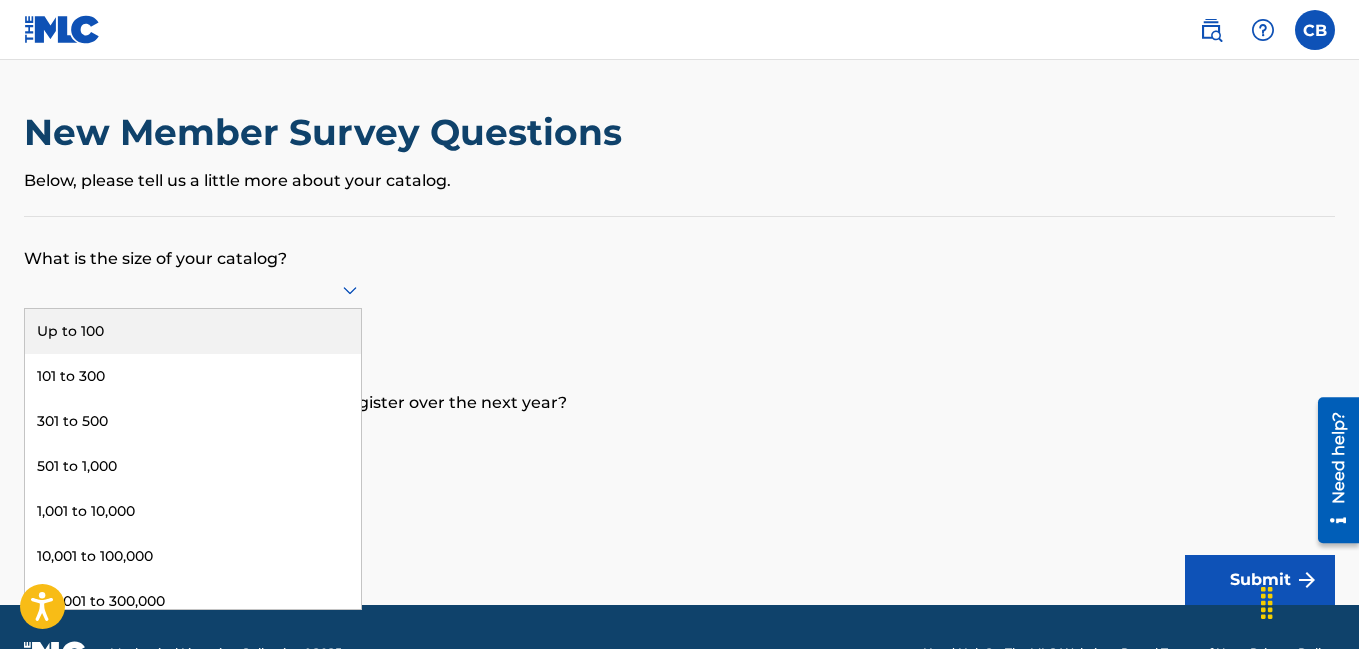 click 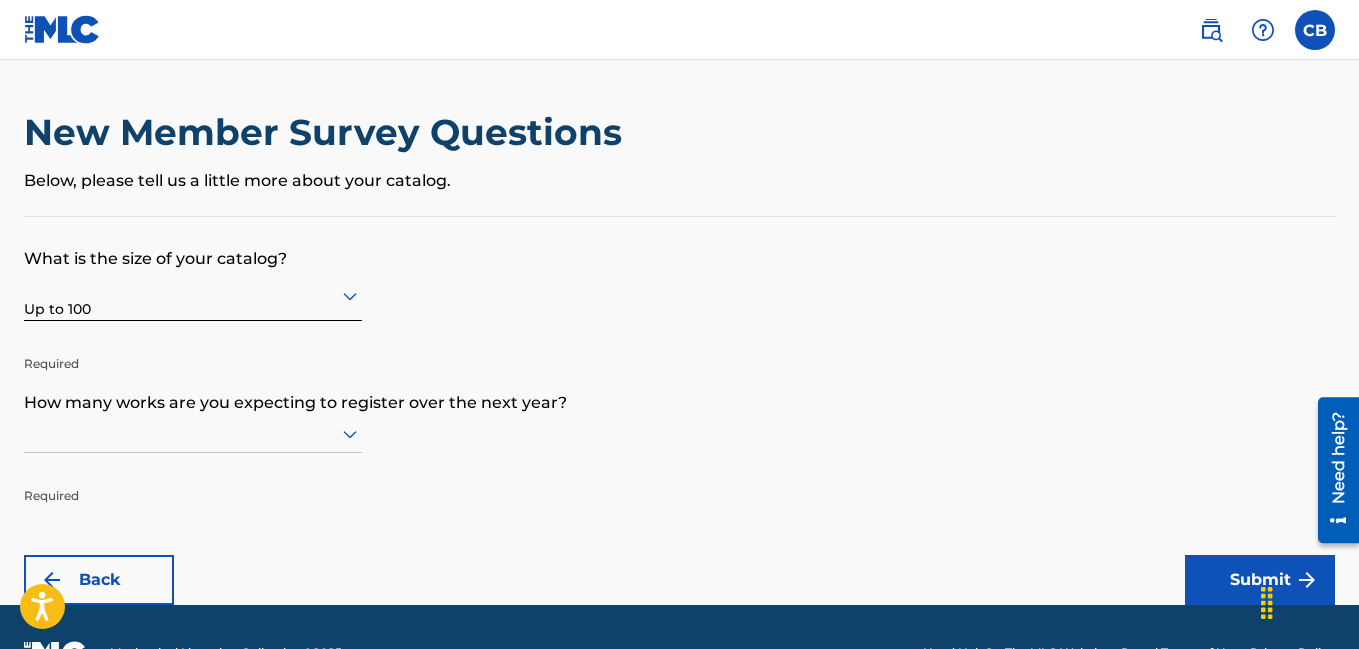 click at bounding box center [193, 434] 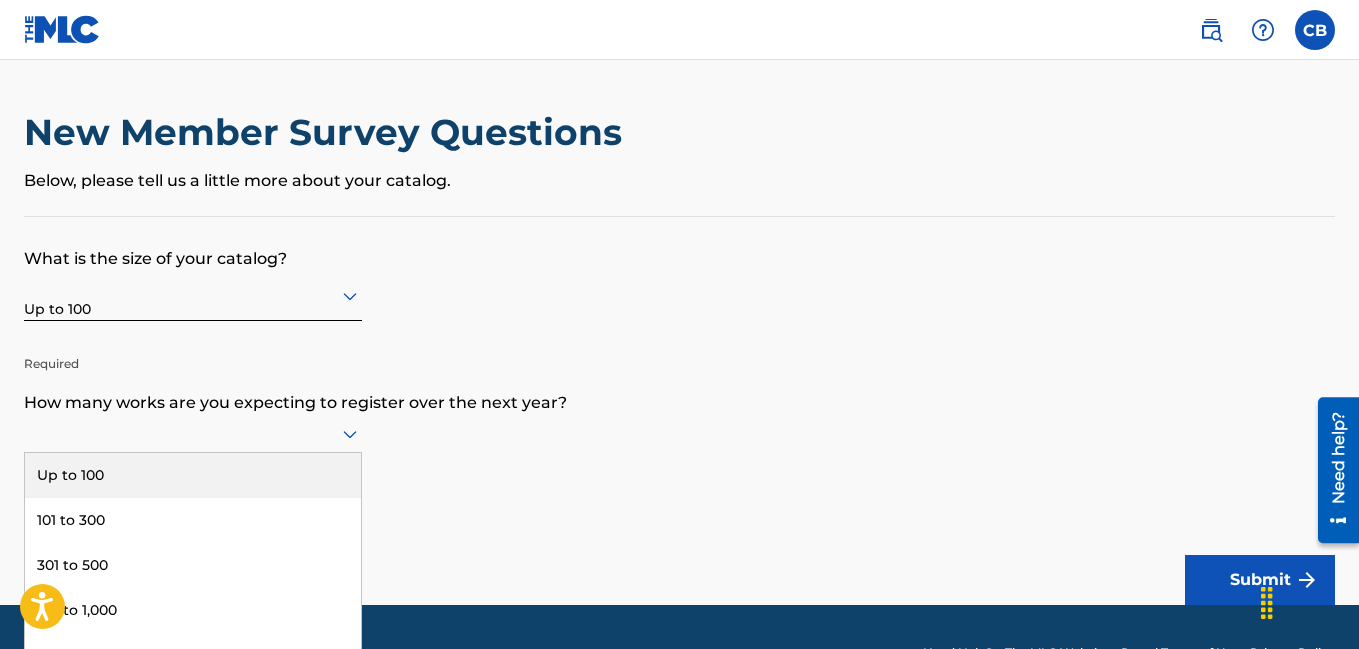 scroll, scrollTop: 52, scrollLeft: 0, axis: vertical 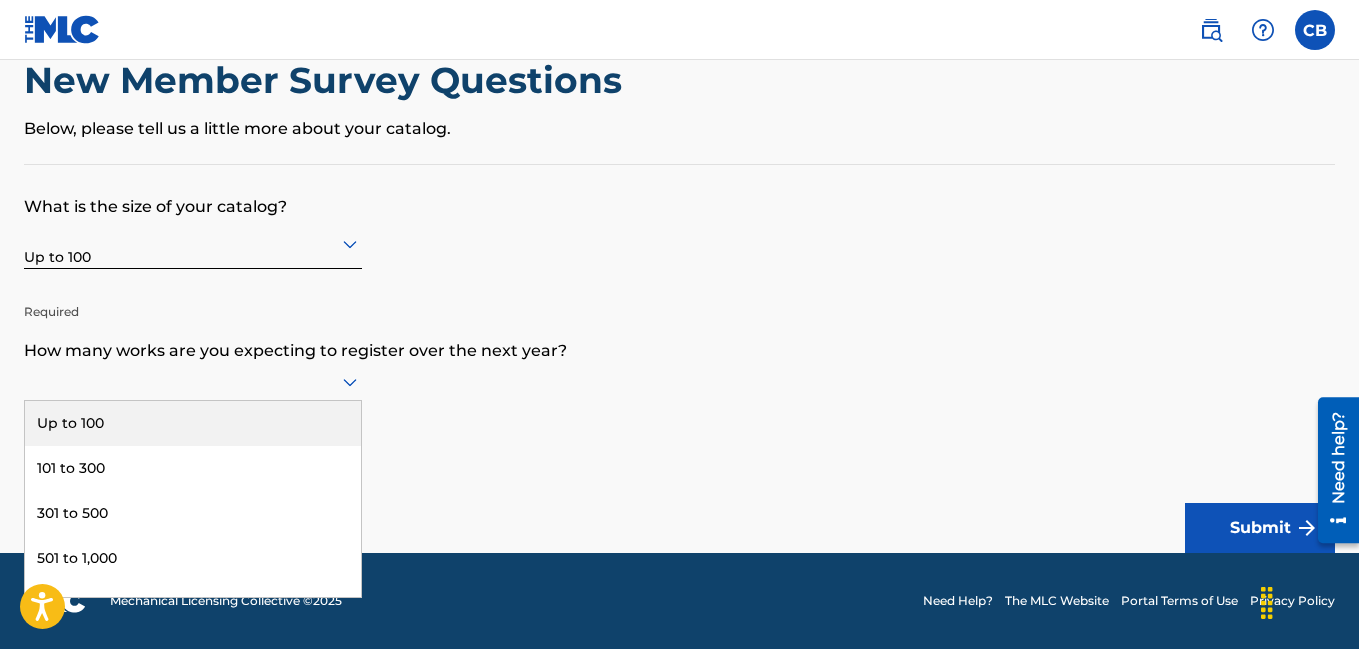 click on "Up to 100" at bounding box center (193, 423) 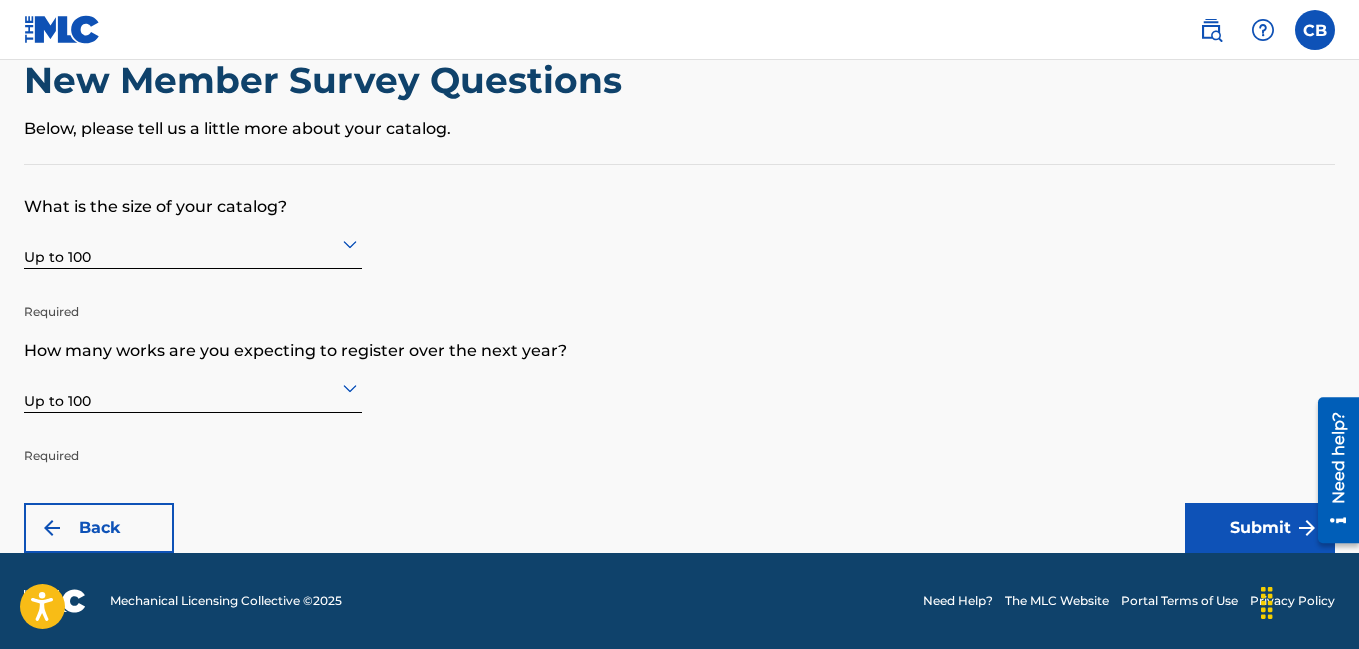 click on "Submit" at bounding box center [1260, 528] 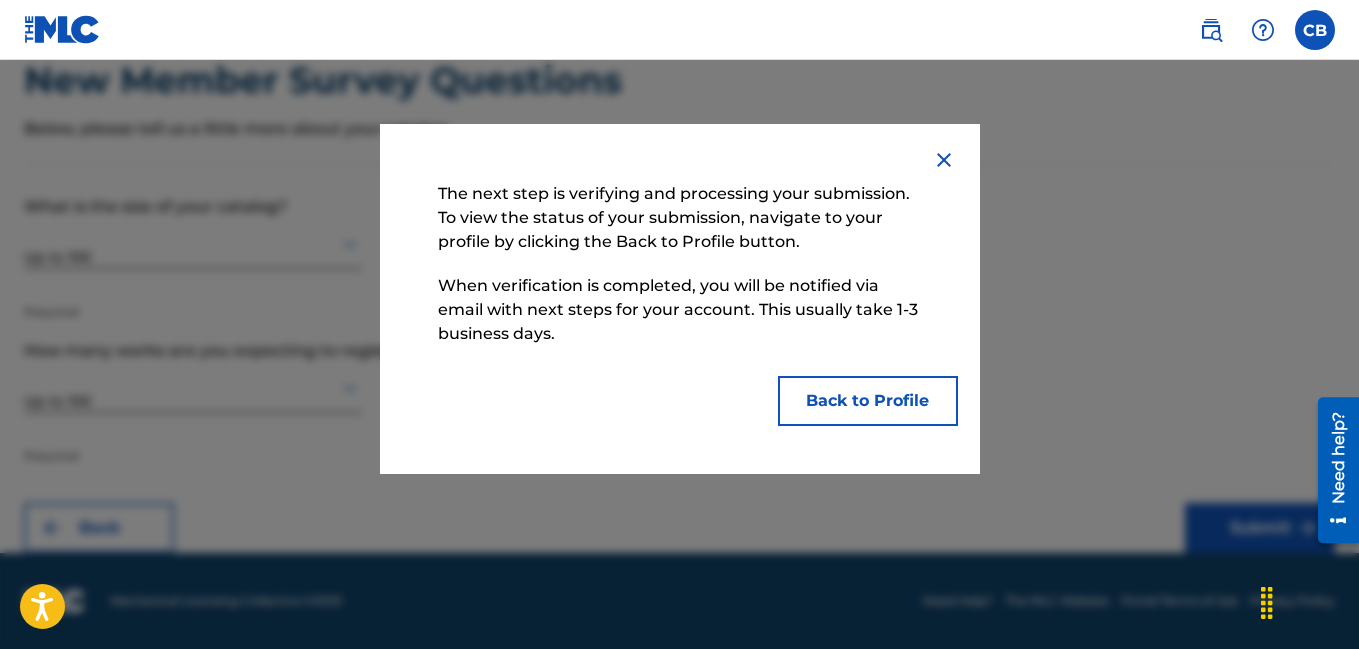 click on "Back to Profile" at bounding box center [868, 401] 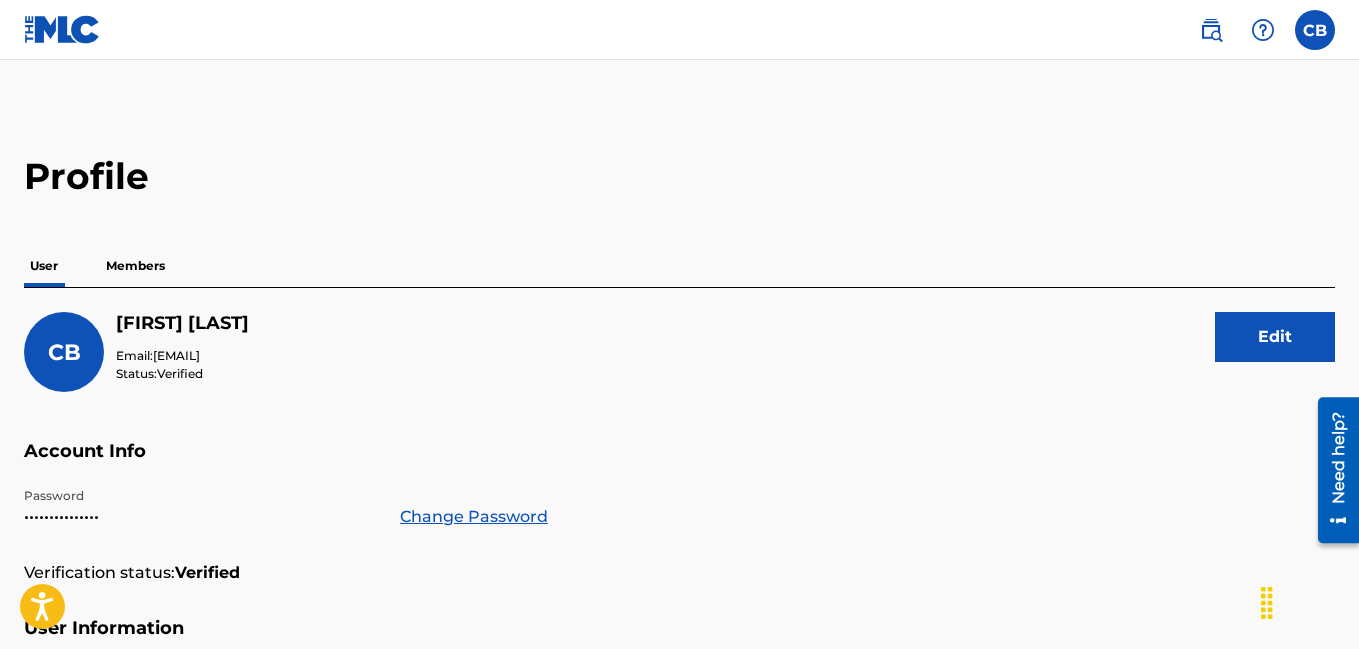 scroll, scrollTop: 0, scrollLeft: 0, axis: both 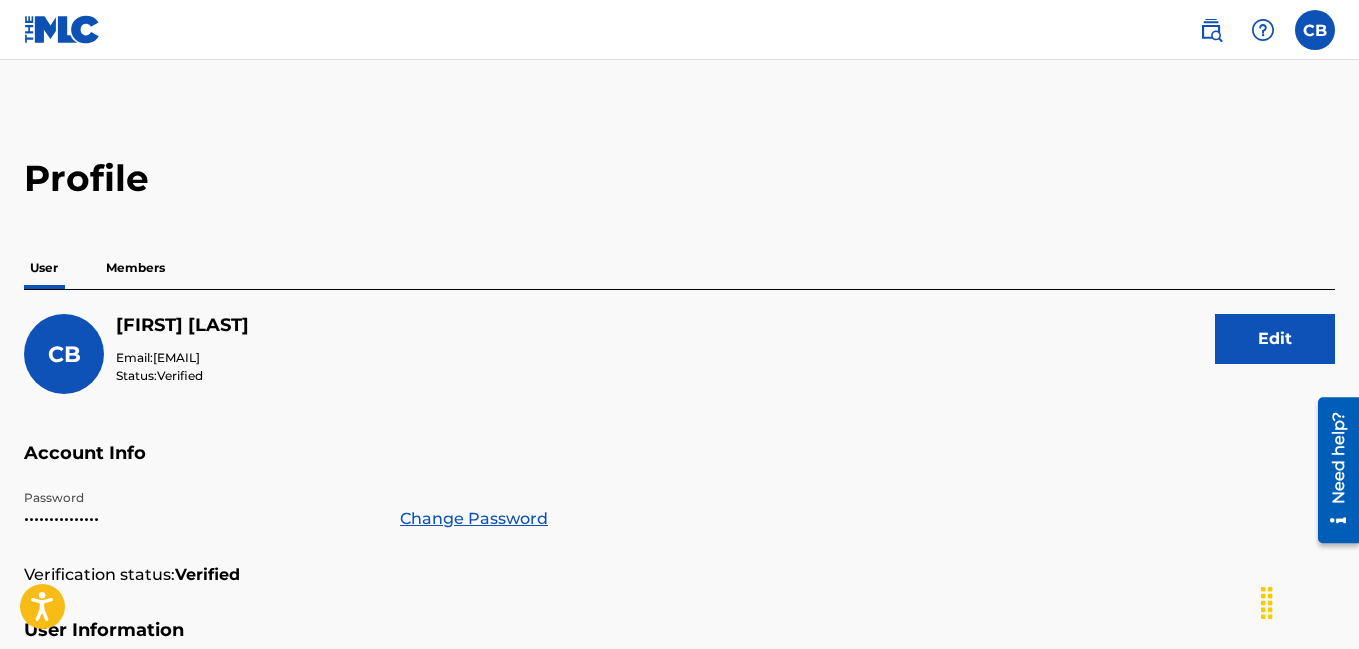 click on "Members" at bounding box center [135, 268] 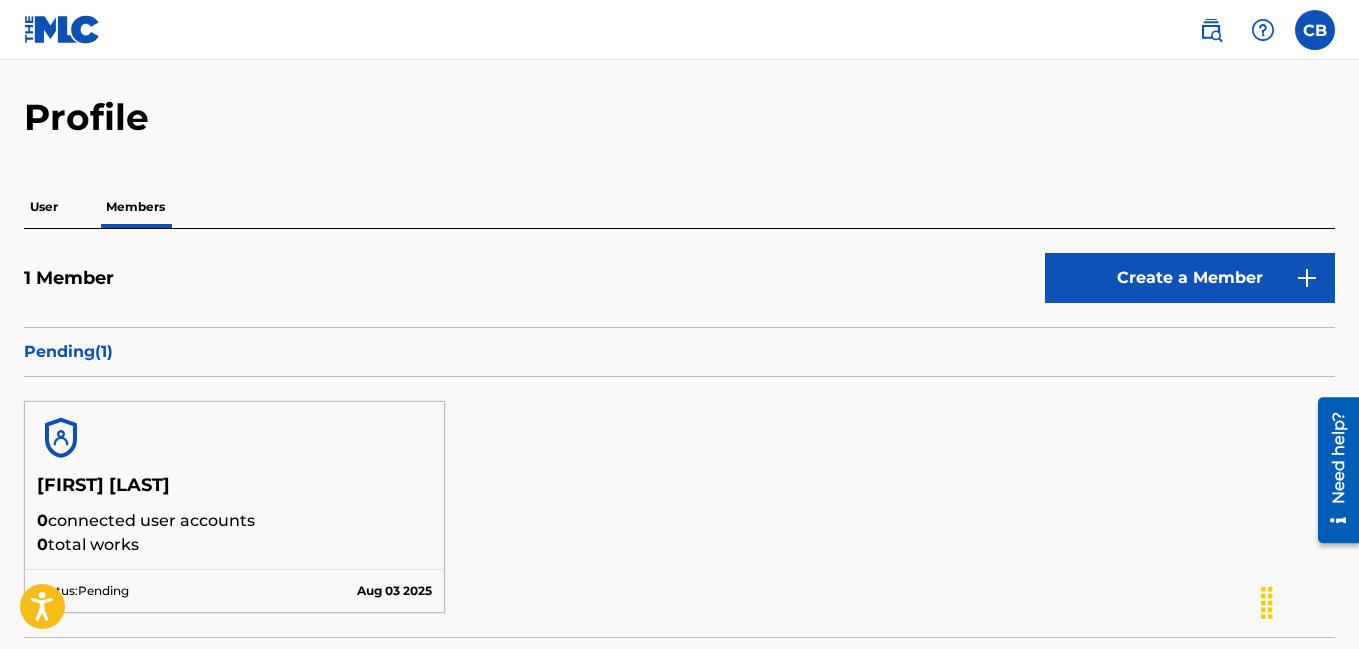scroll, scrollTop: 40, scrollLeft: 0, axis: vertical 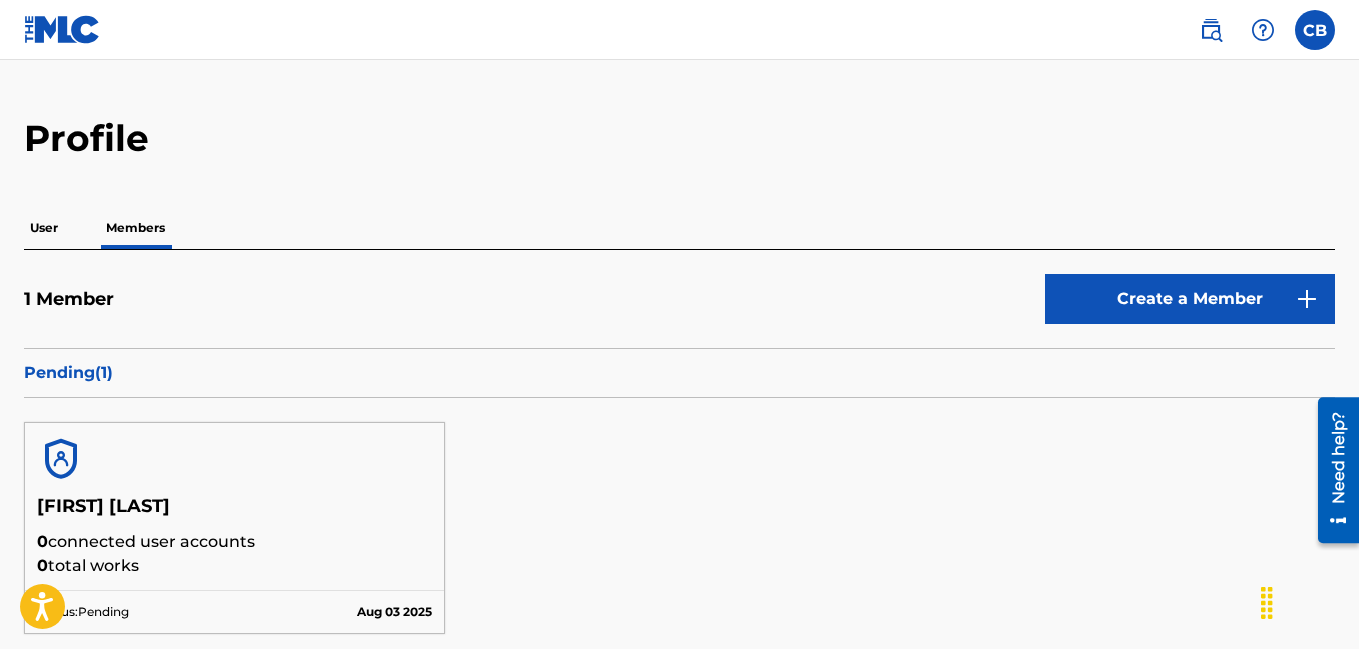 click on "User" at bounding box center [44, 228] 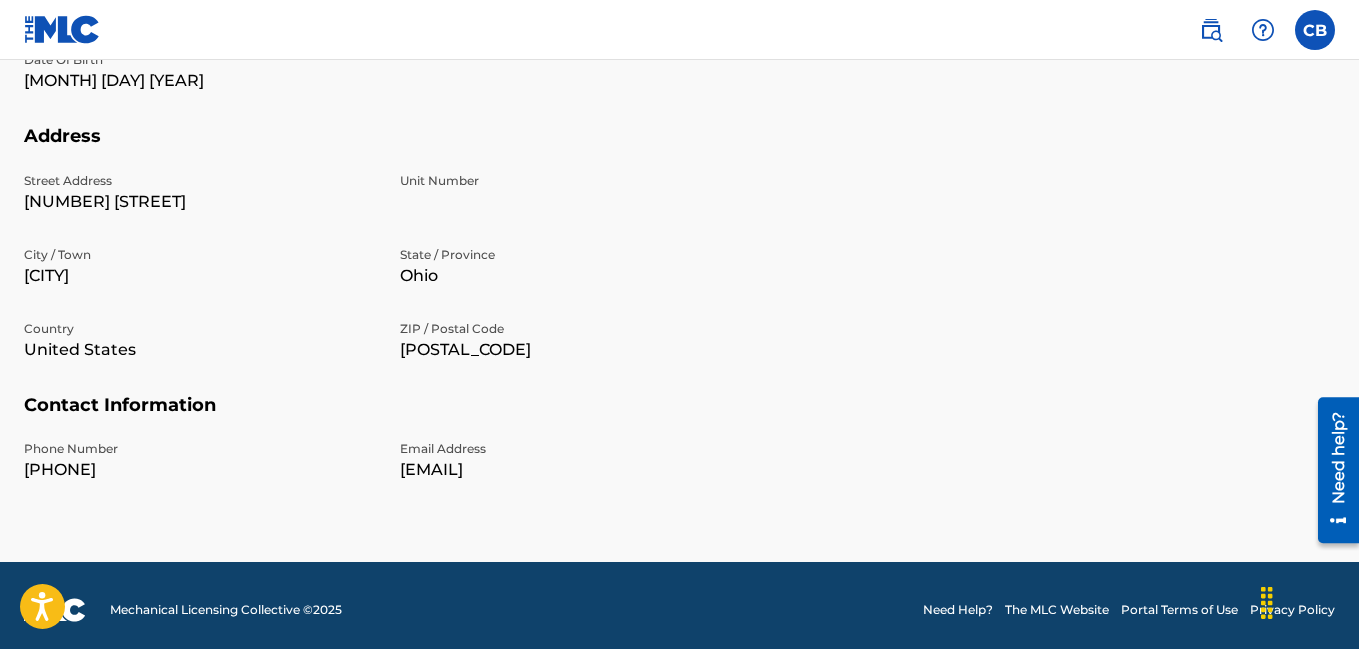 scroll, scrollTop: 697, scrollLeft: 0, axis: vertical 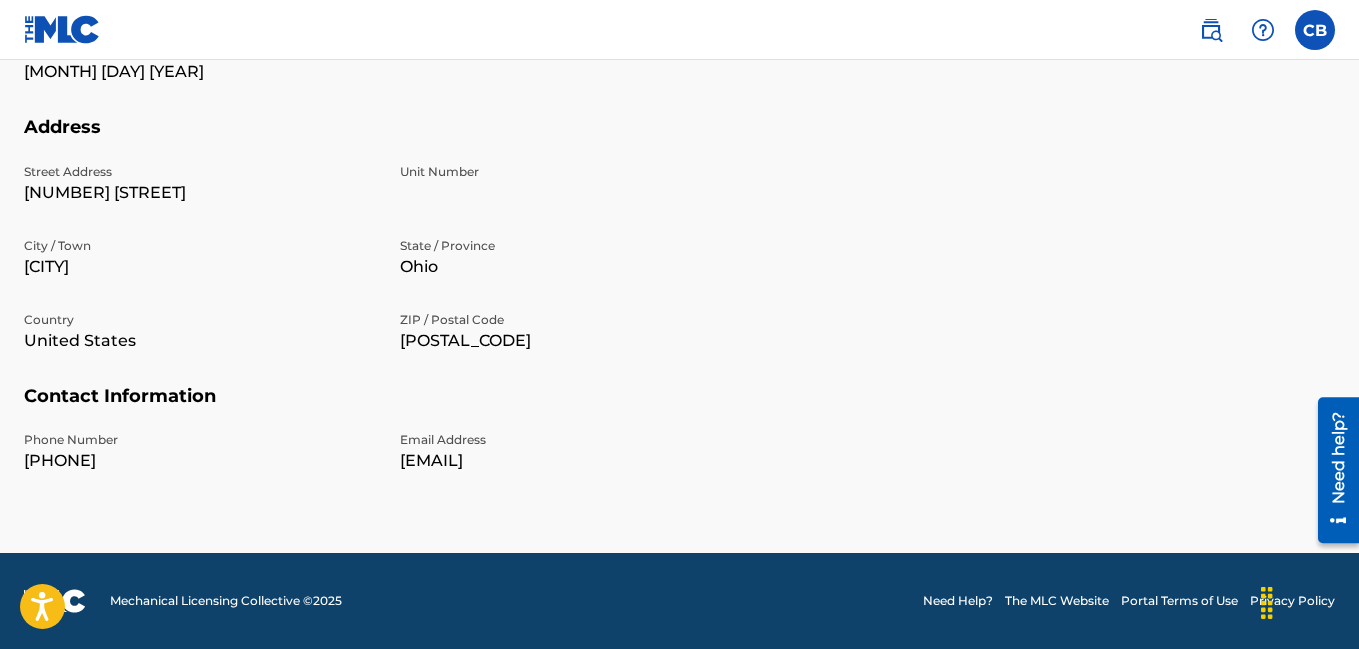 click at bounding box center (1315, 30) 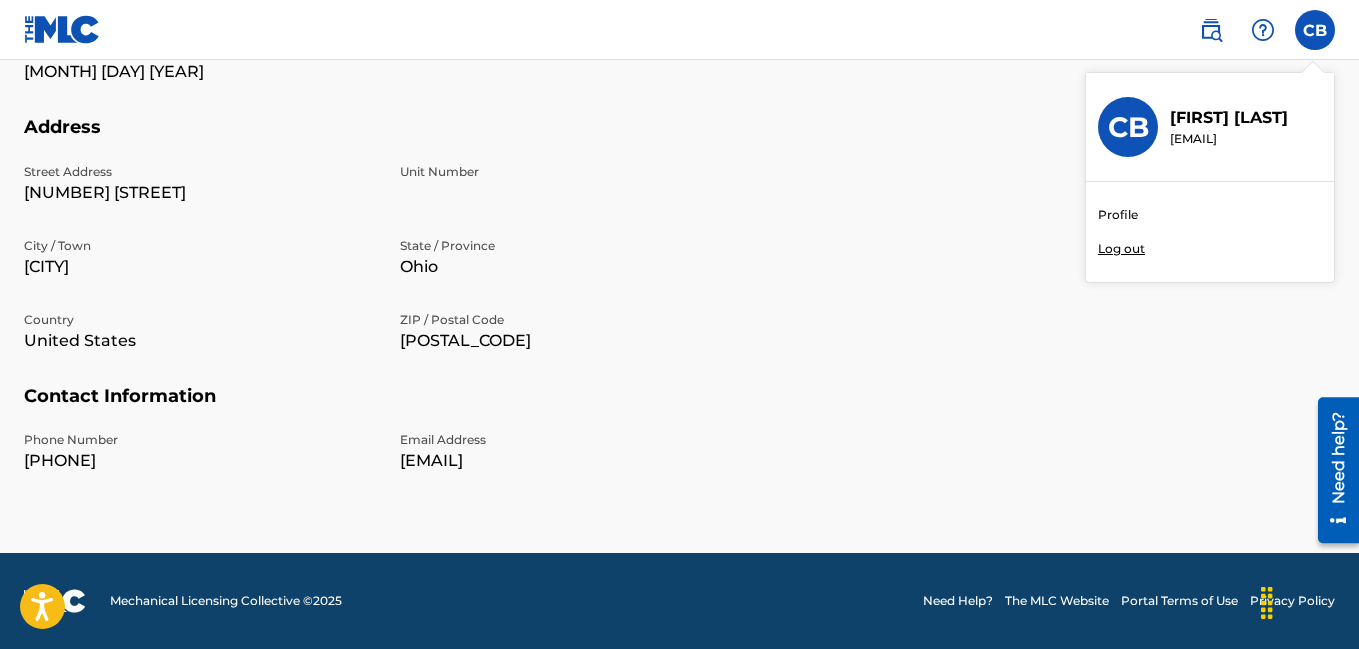 click on "Profile" at bounding box center [1118, 215] 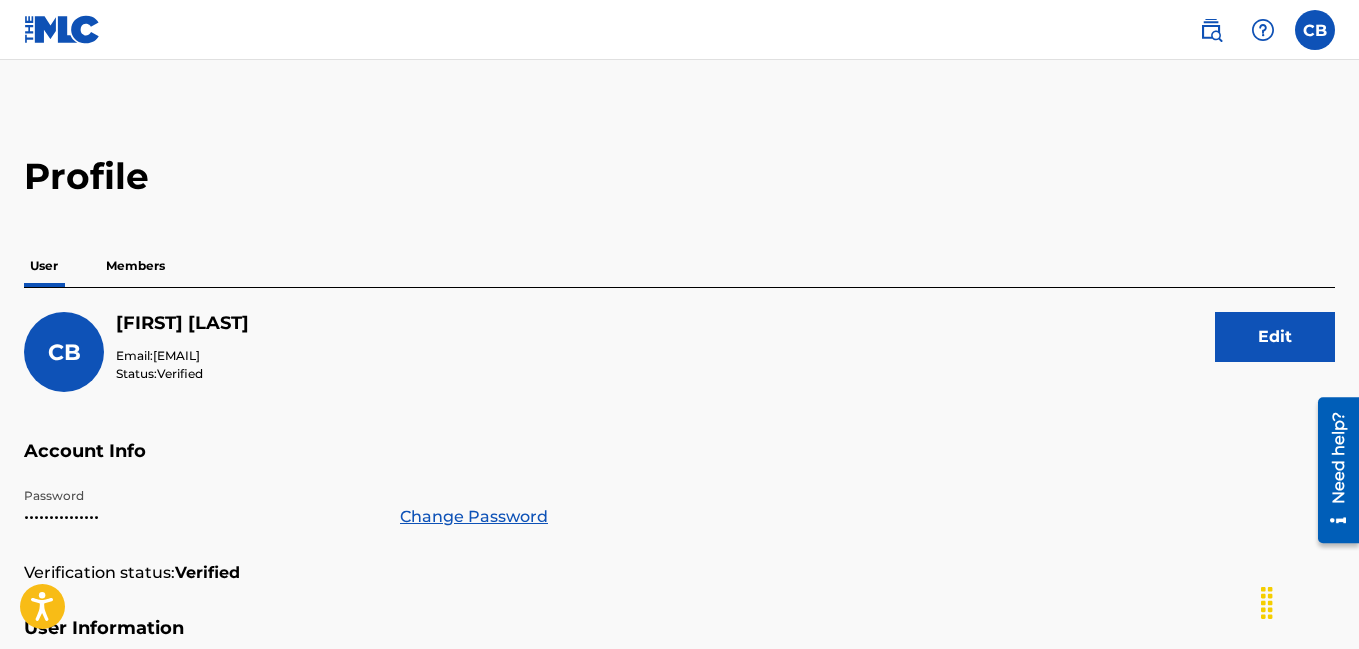 scroll, scrollTop: 0, scrollLeft: 0, axis: both 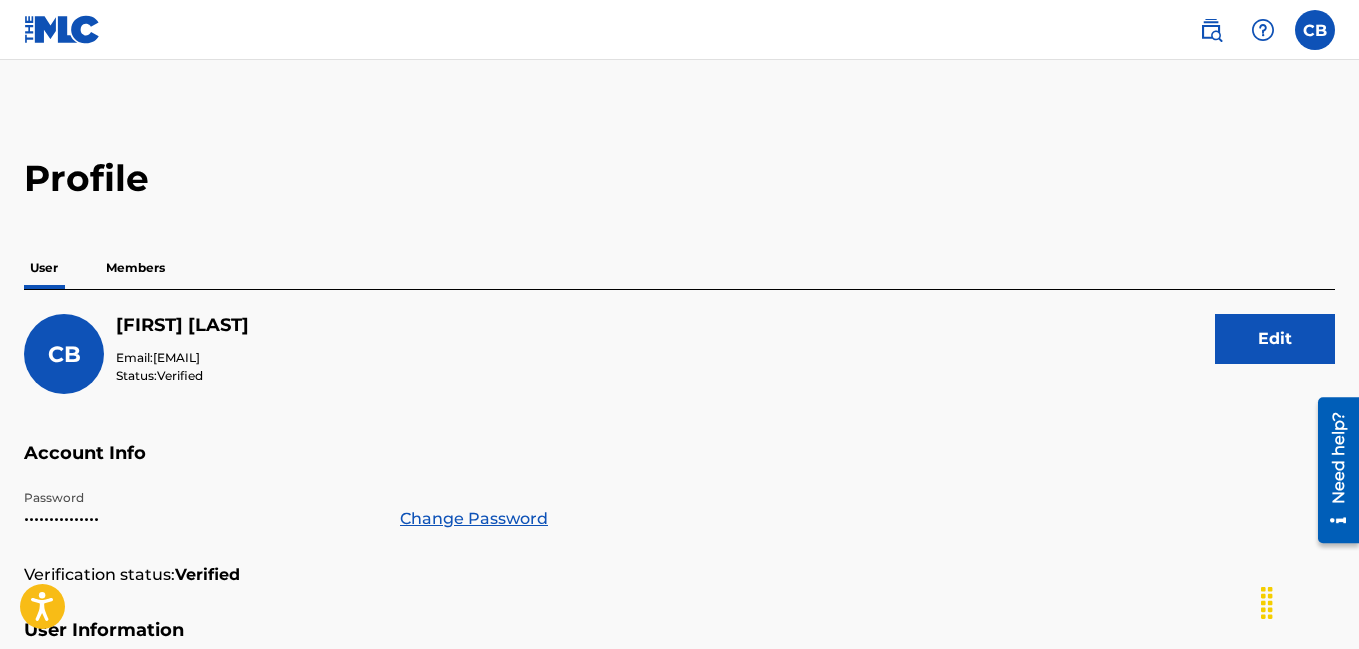 click at bounding box center (1211, 30) 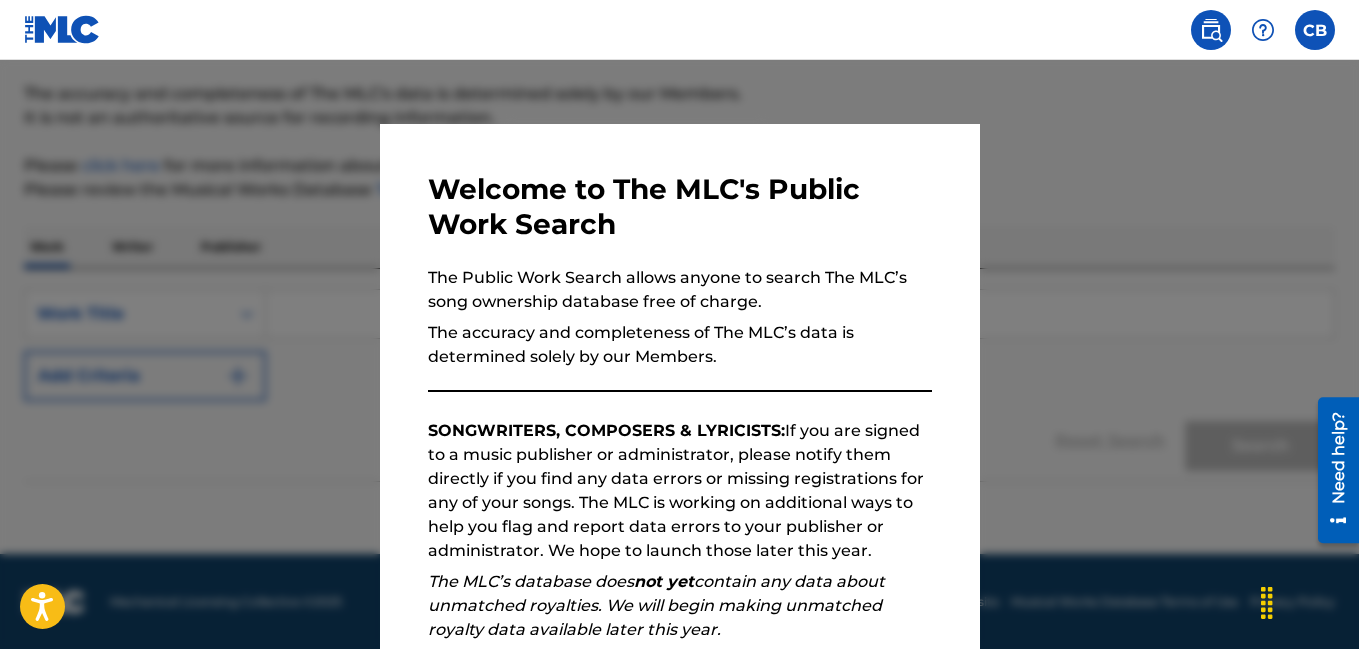 scroll, scrollTop: 157, scrollLeft: 0, axis: vertical 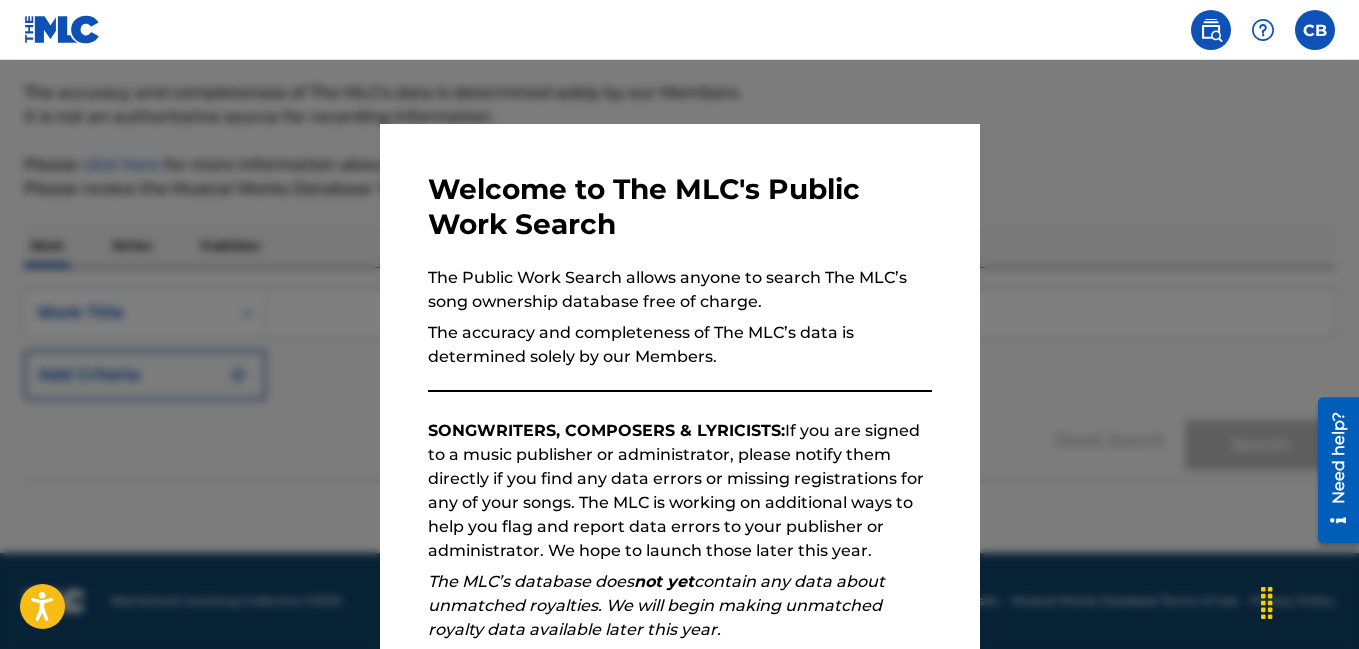 click at bounding box center [679, 384] 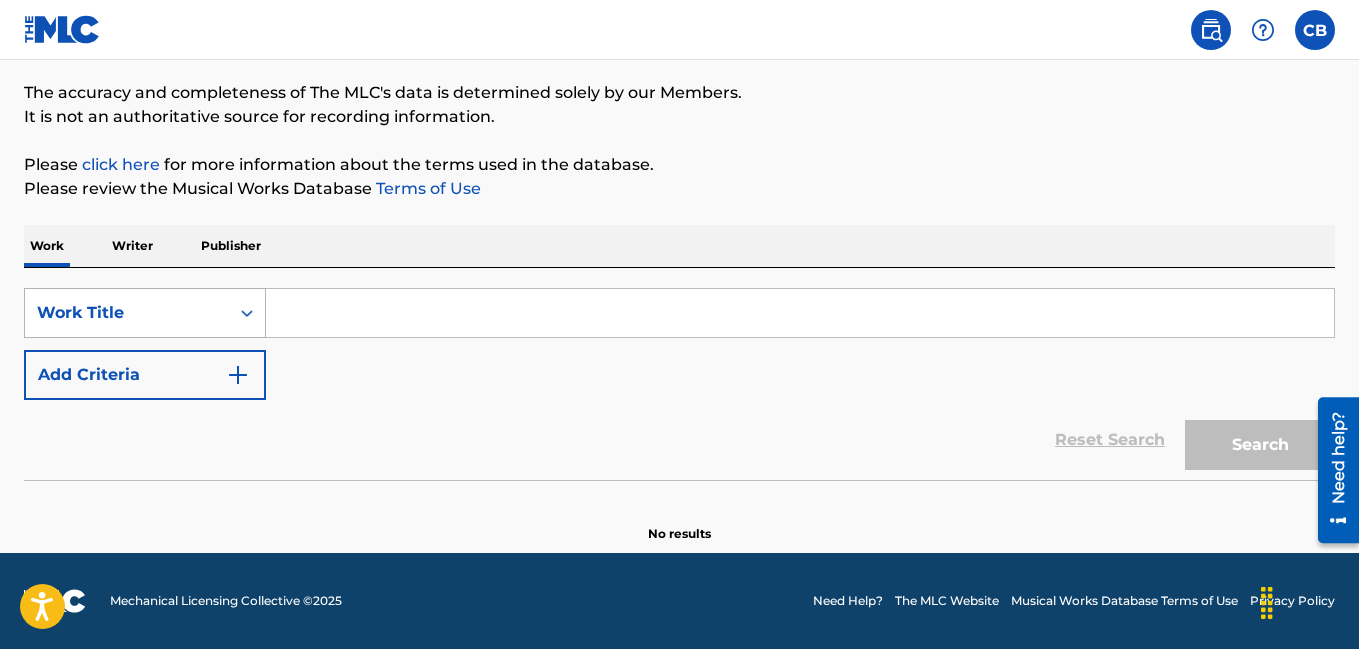 click 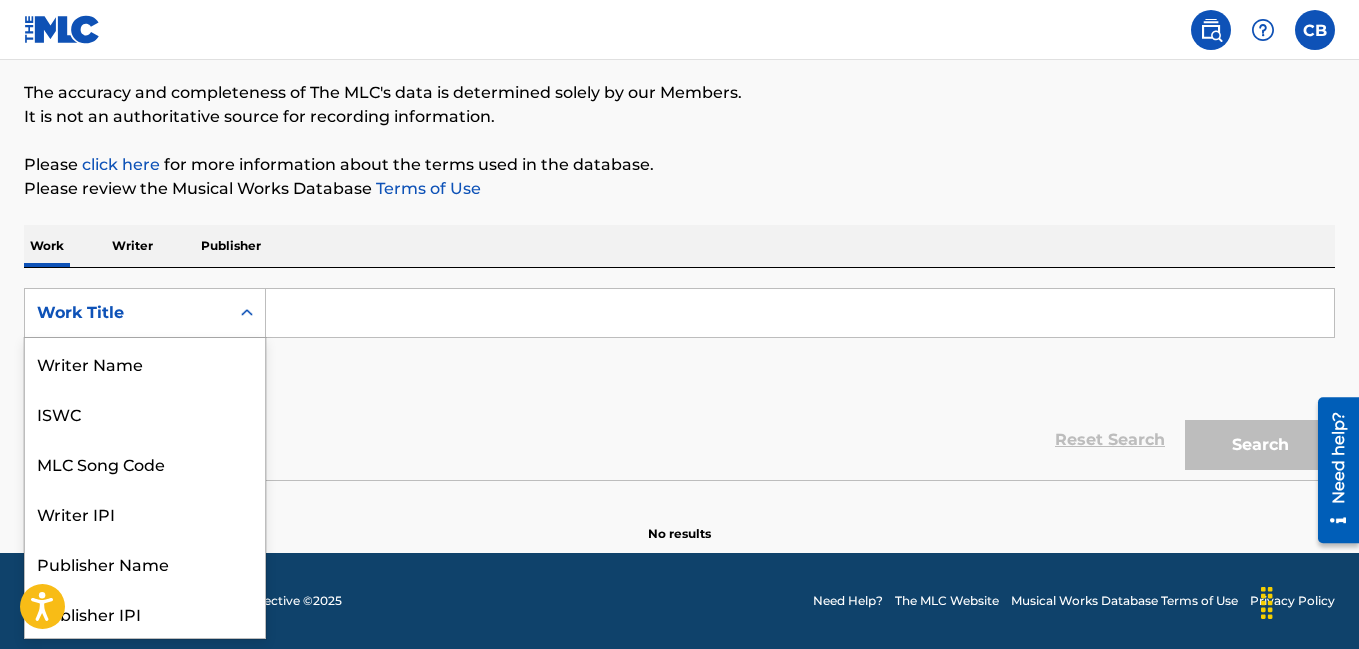 scroll, scrollTop: 100, scrollLeft: 0, axis: vertical 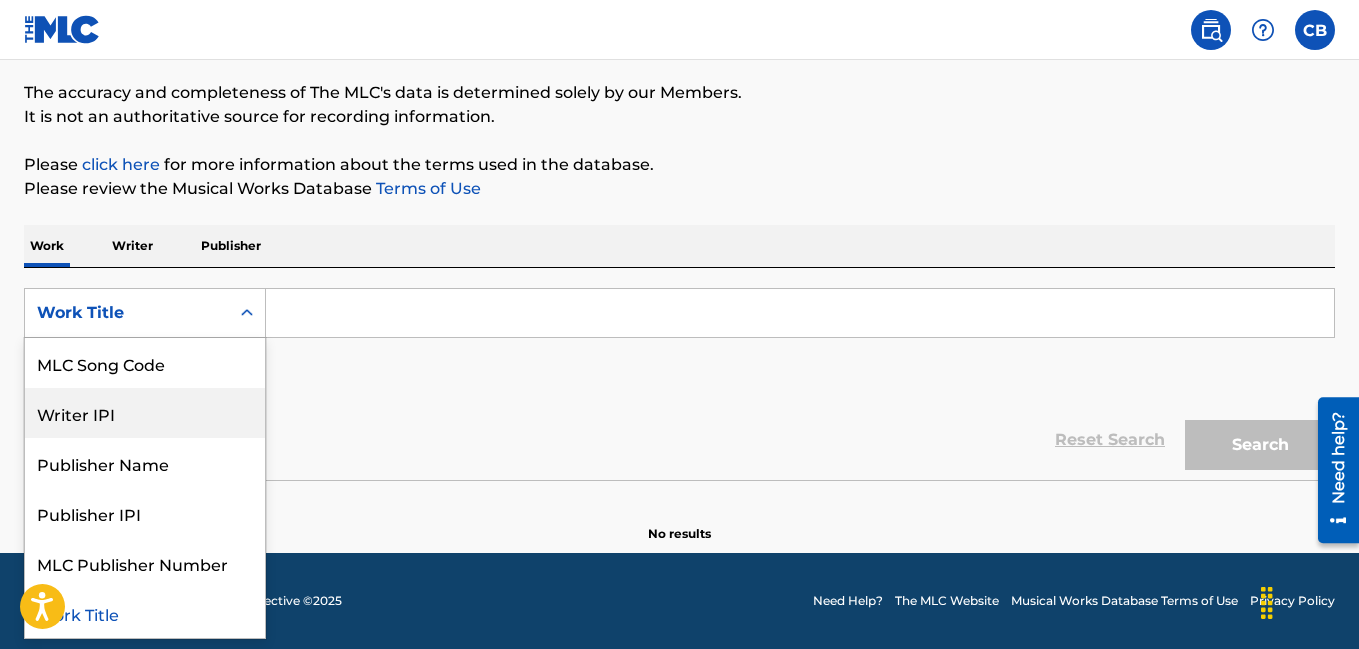 click on "Writer IPI" at bounding box center (145, 413) 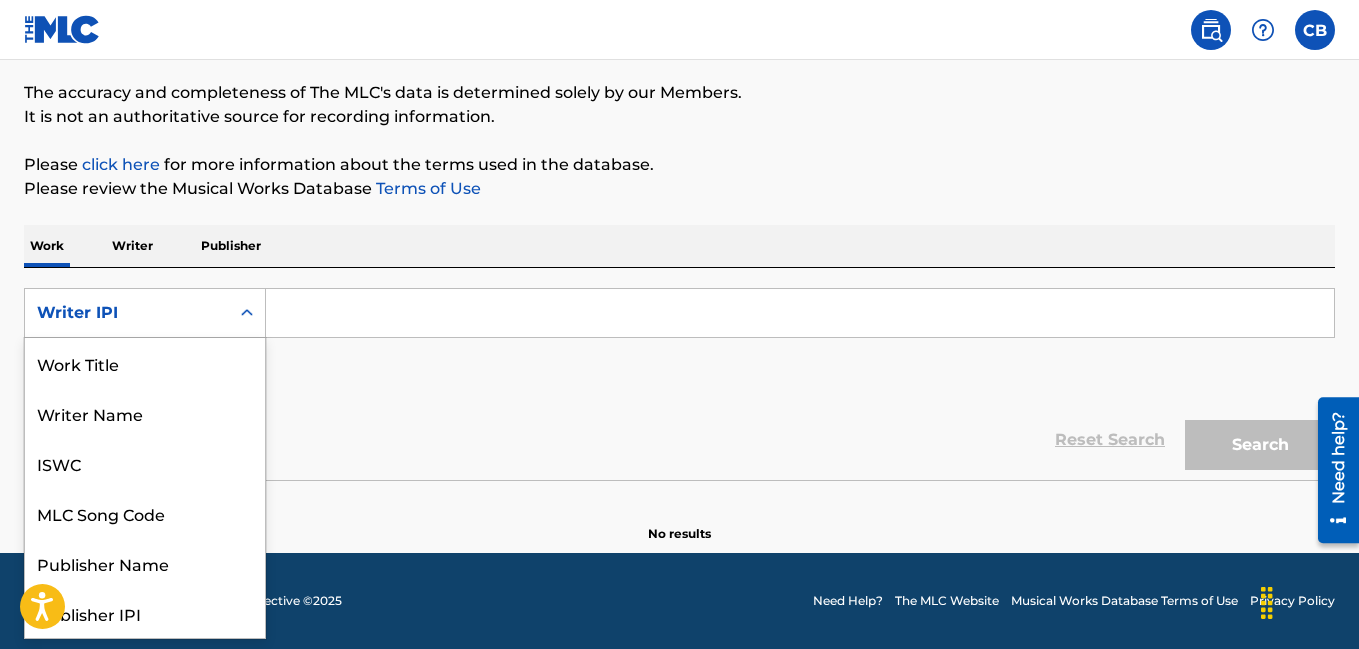 click 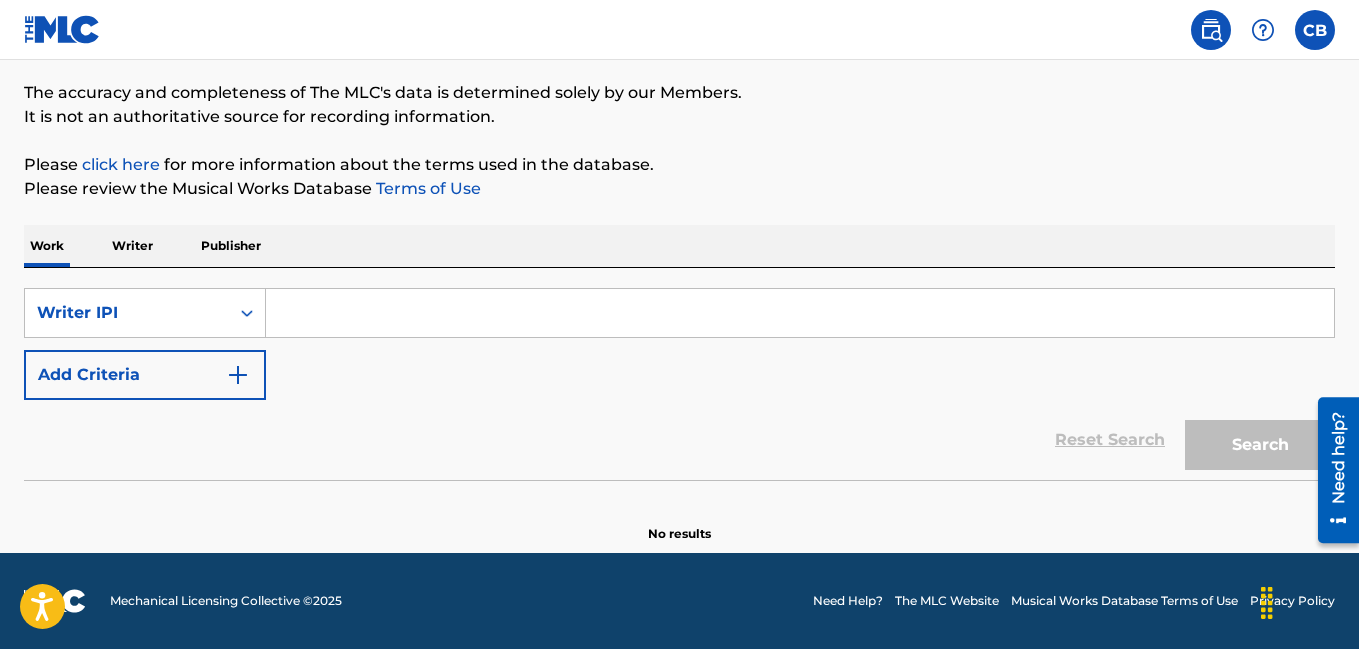 click on "Publisher" at bounding box center (231, 246) 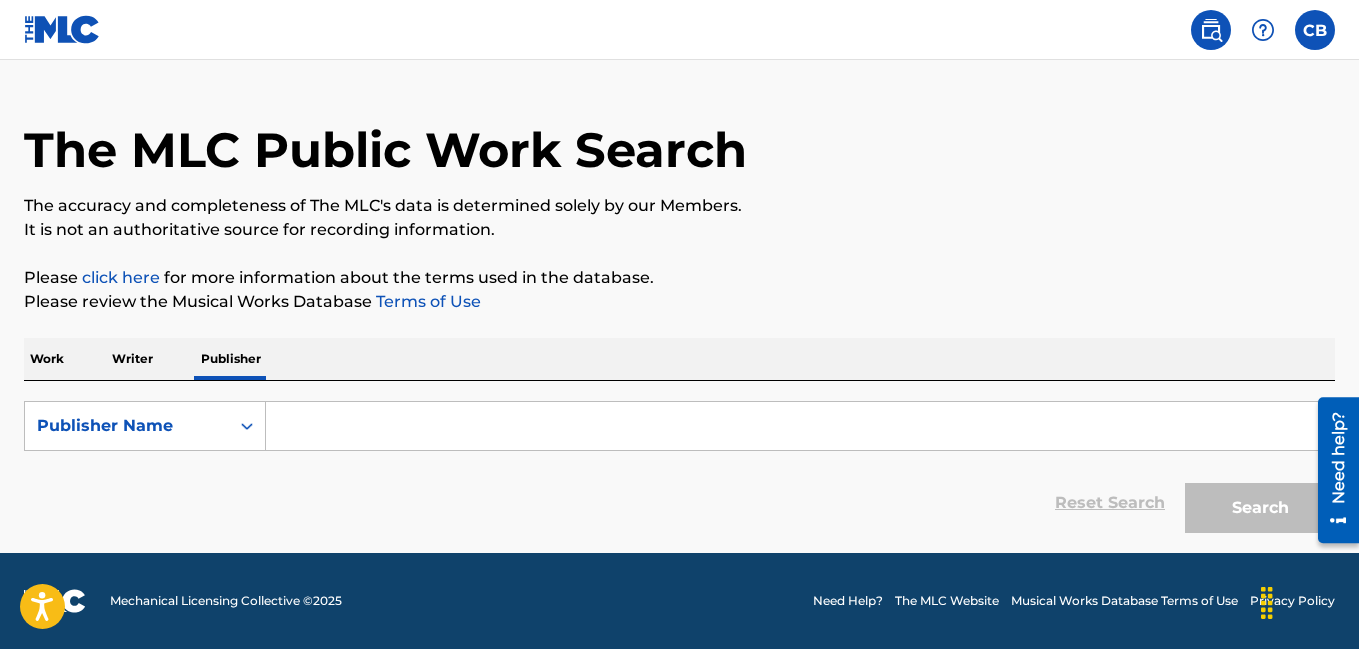 scroll, scrollTop: 0, scrollLeft: 0, axis: both 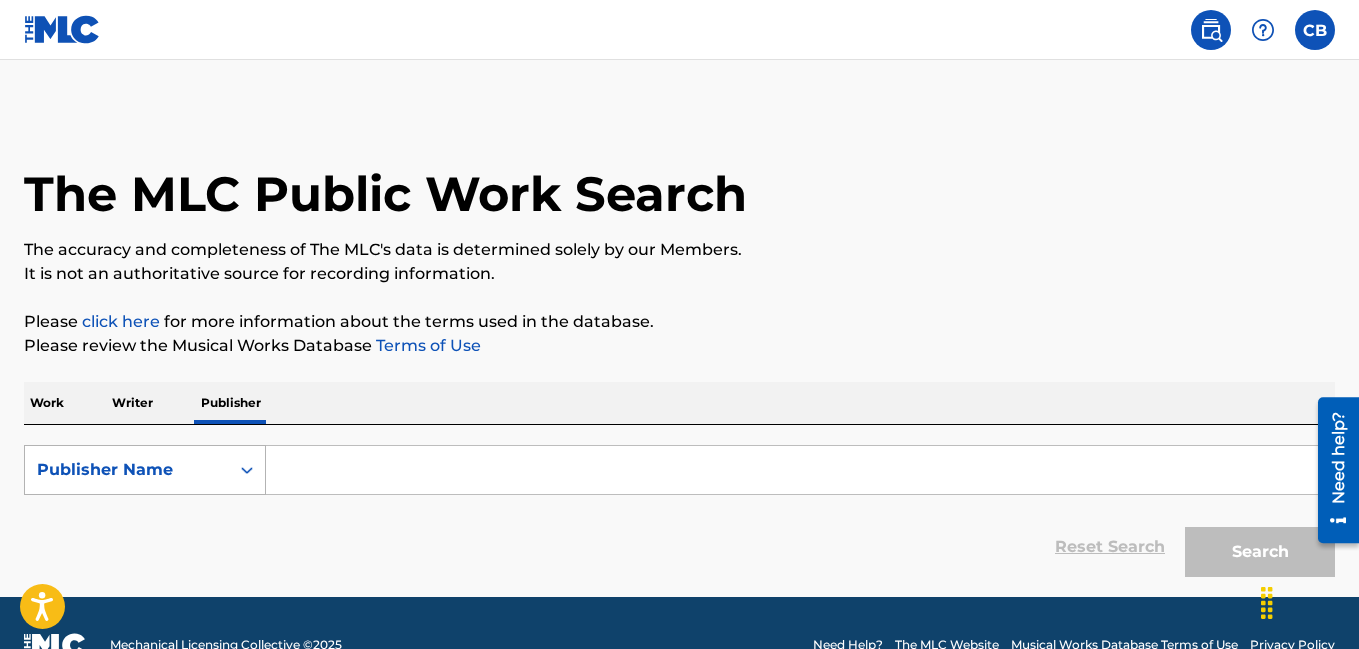 click 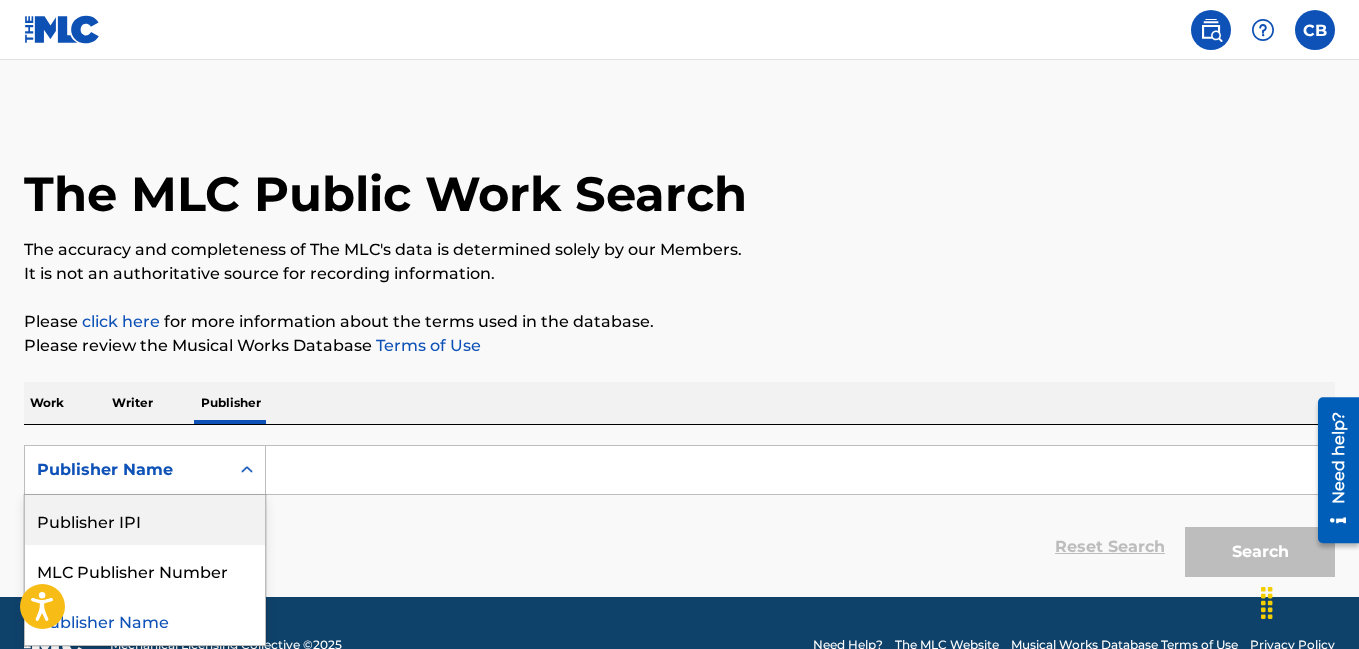 click on "Writer" at bounding box center [132, 403] 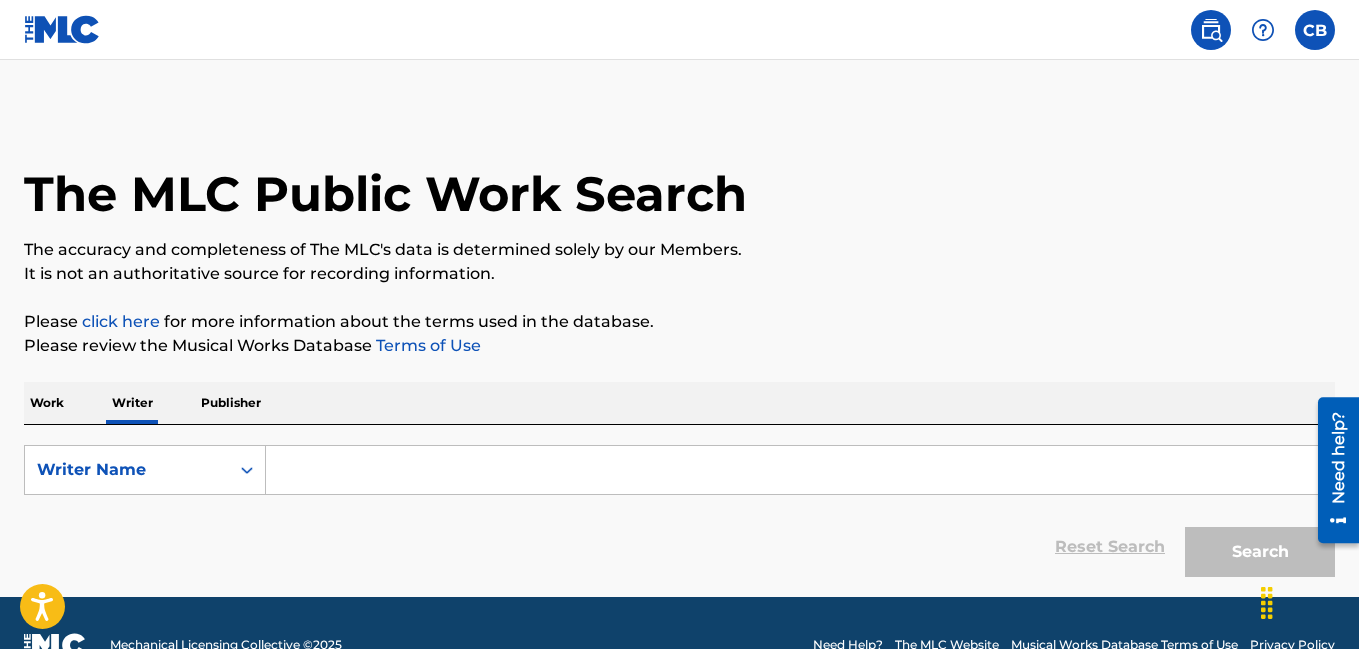 click on "Work" at bounding box center (47, 403) 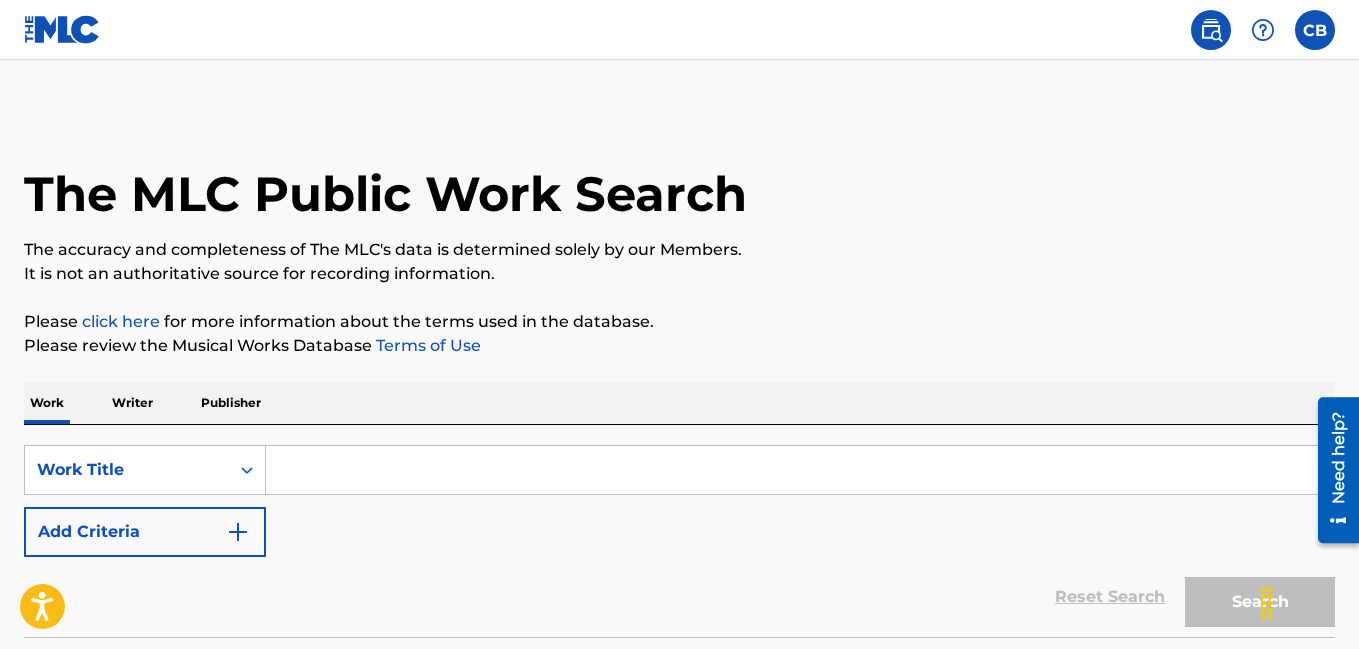 click at bounding box center [800, 470] 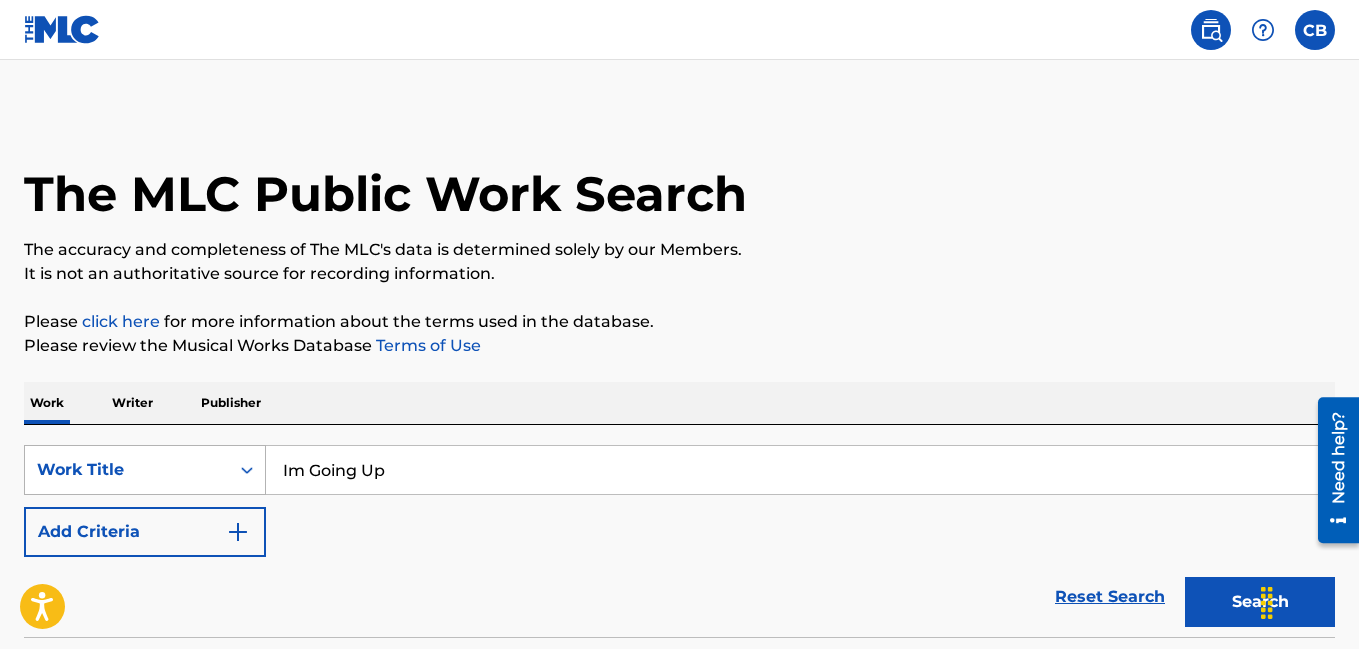 type on "Im Going Up" 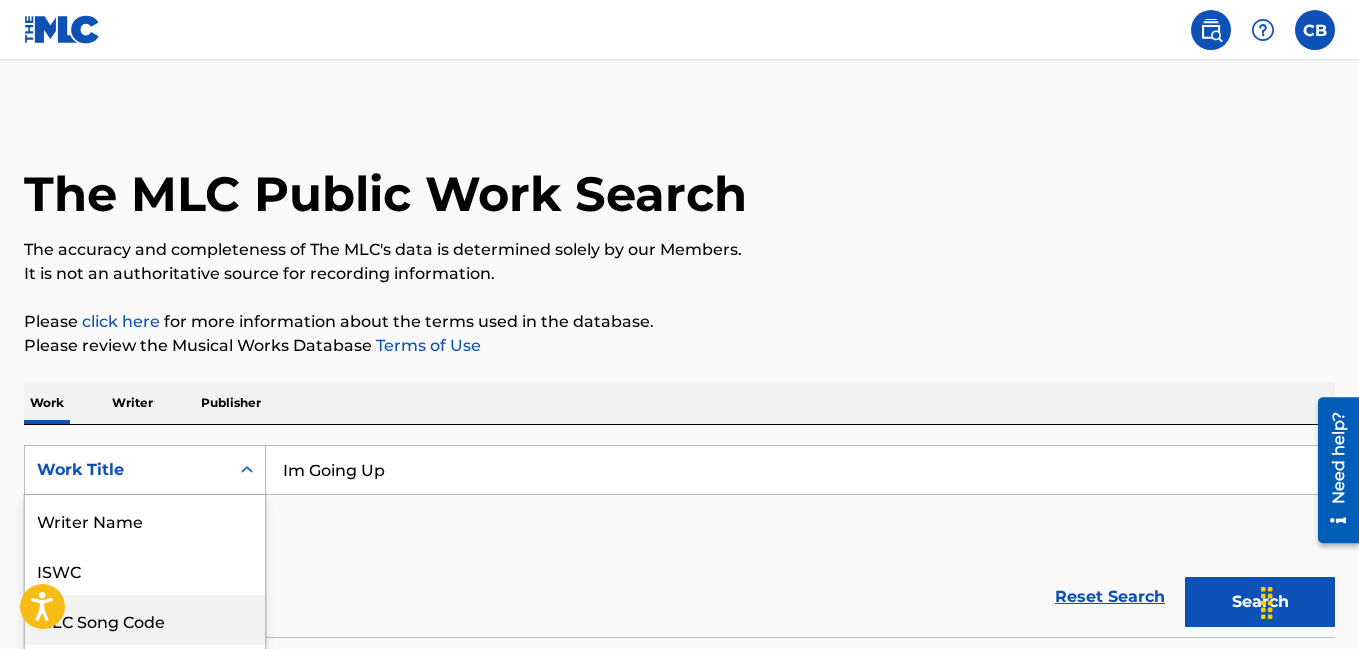 scroll, scrollTop: 144, scrollLeft: 0, axis: vertical 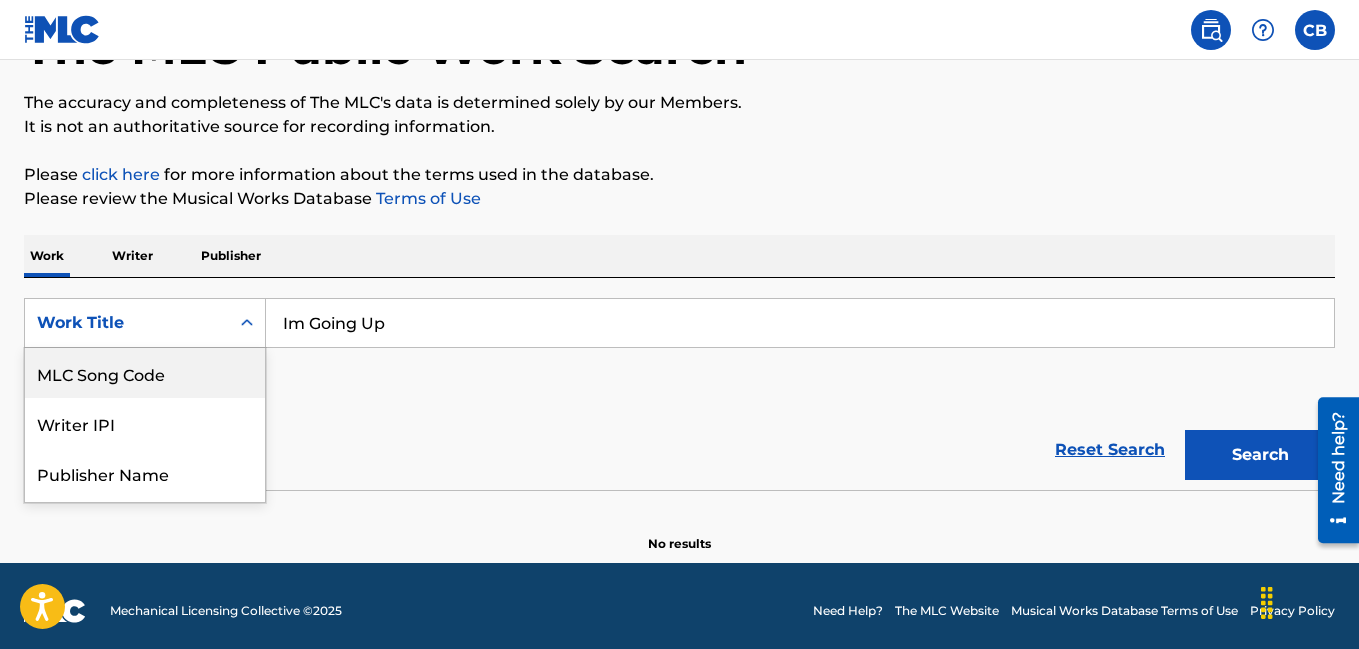 click on "MLC Song Code" at bounding box center [145, 373] 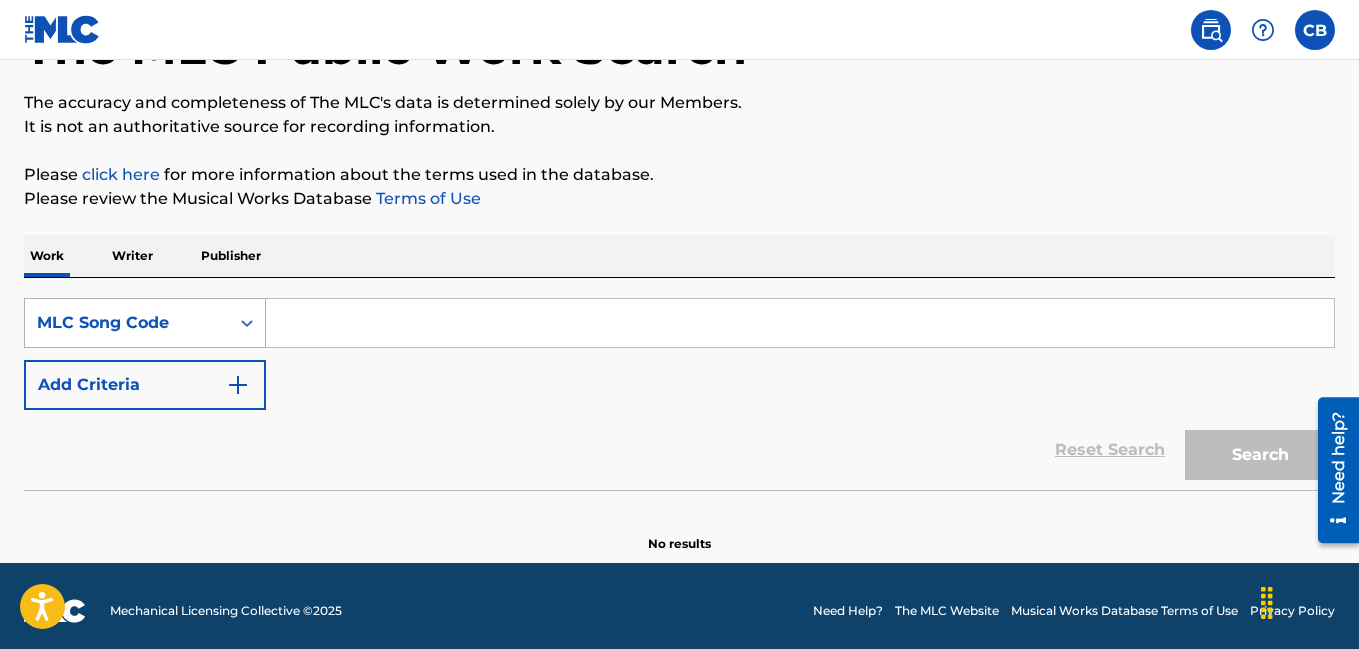 click 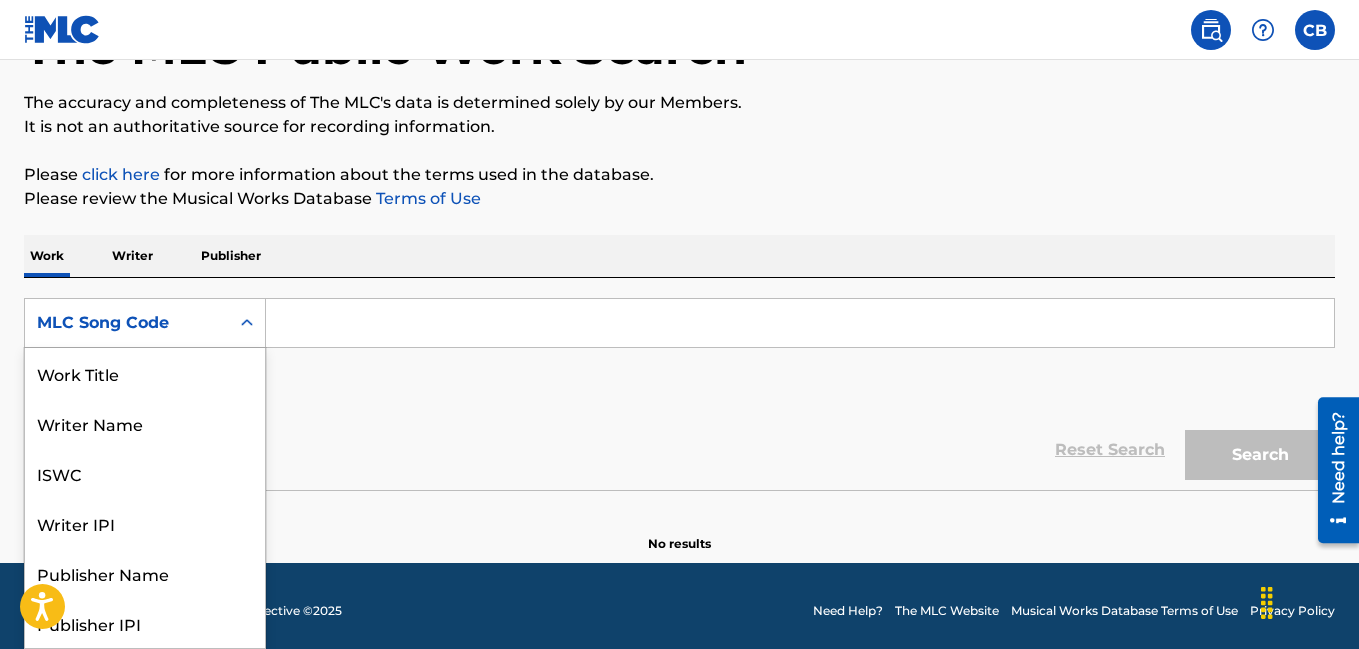 scroll, scrollTop: 100, scrollLeft: 0, axis: vertical 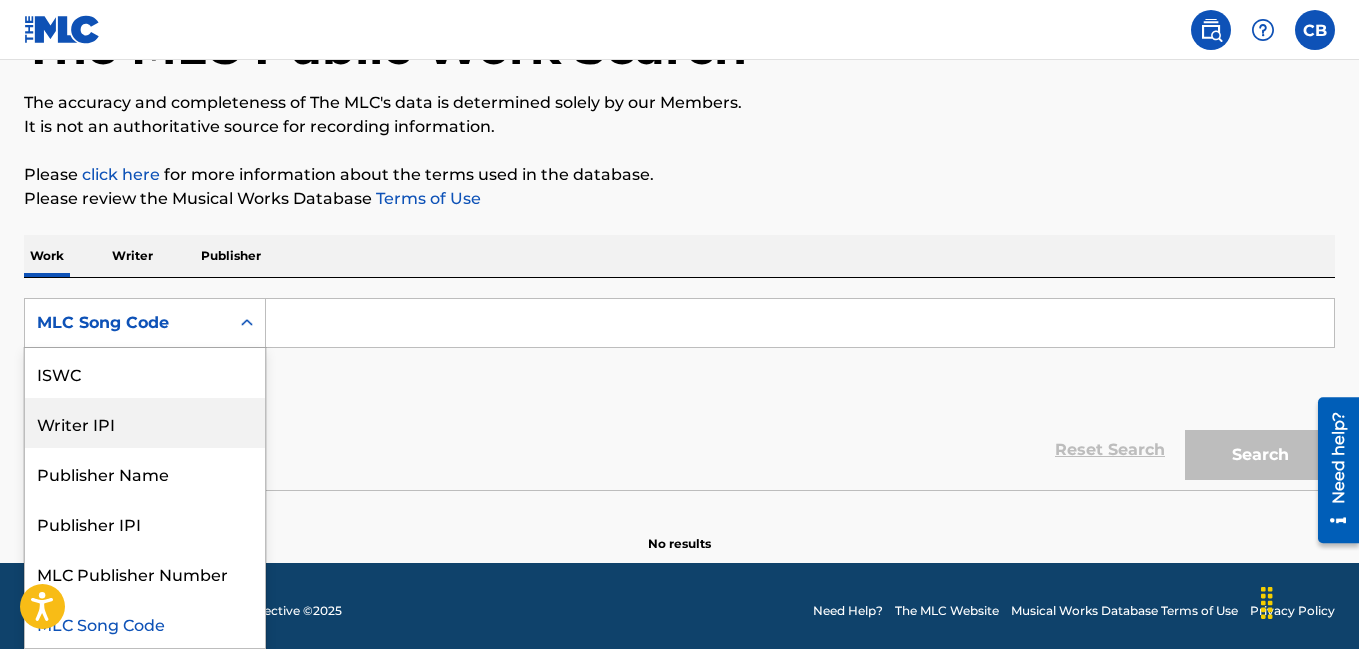 click on "Writer IPI" at bounding box center (145, 423) 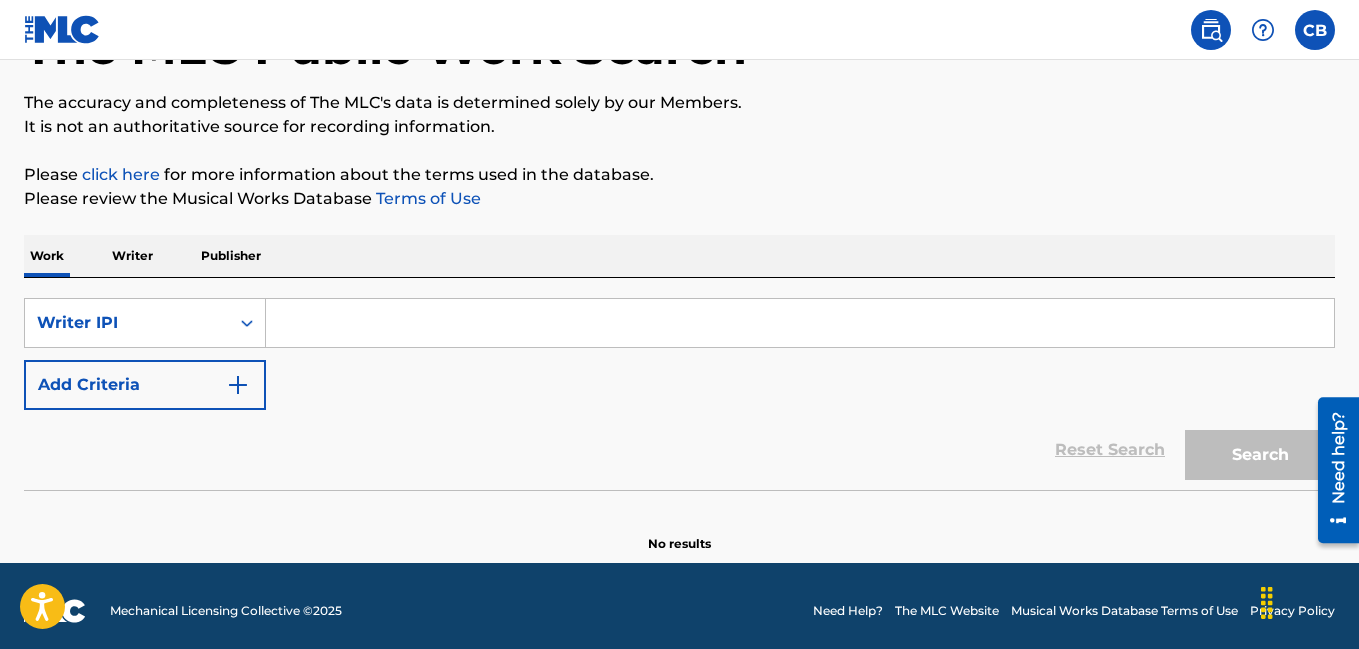 click at bounding box center [800, 323] 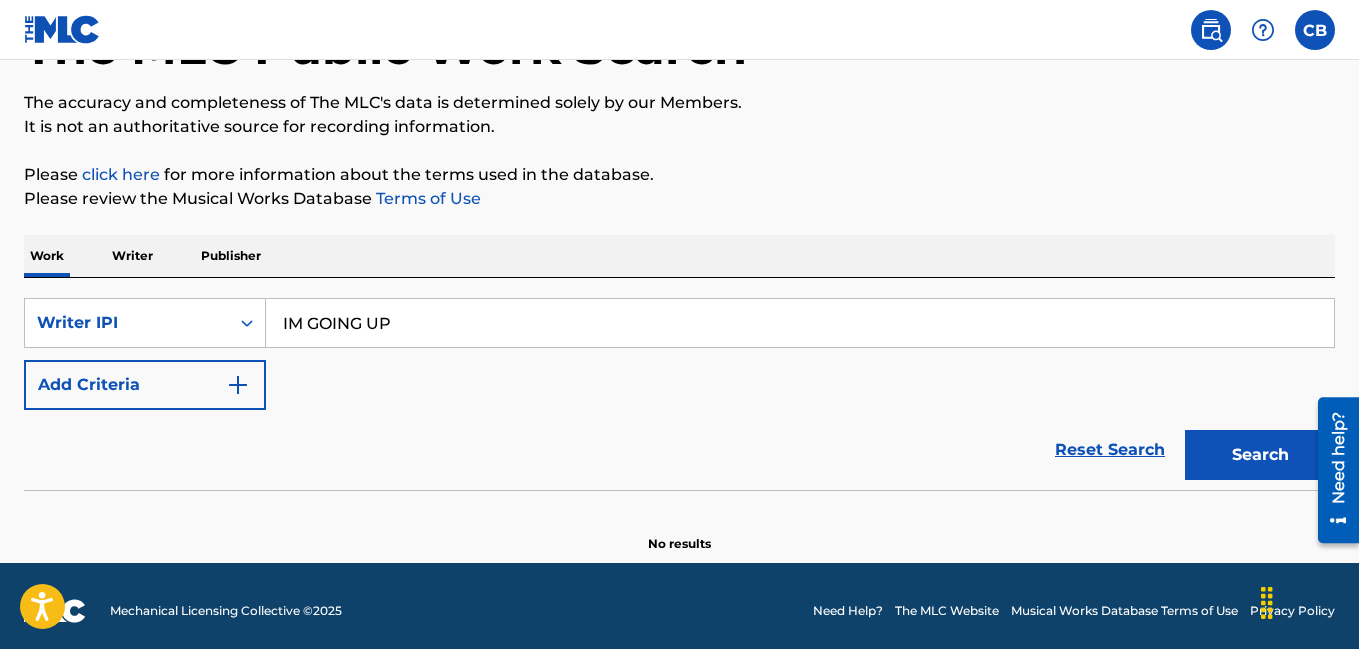 click on "Search" at bounding box center [1260, 455] 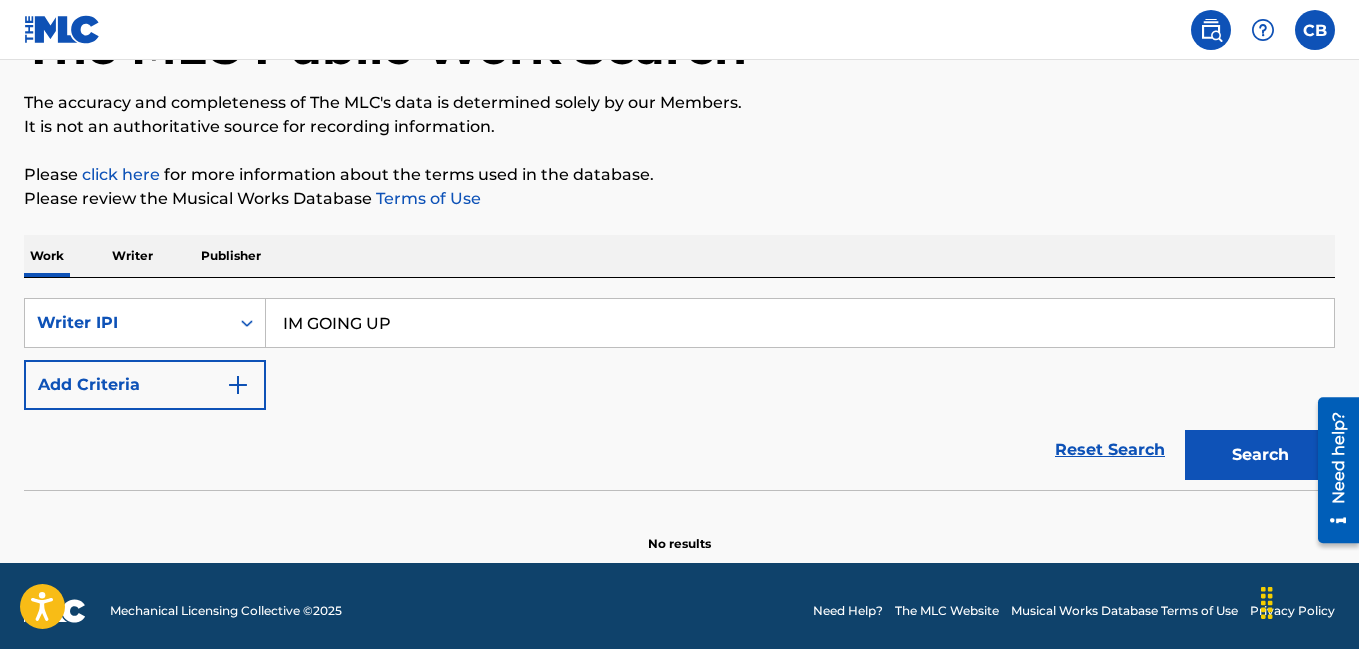click on "IM GOING UP" at bounding box center [800, 323] 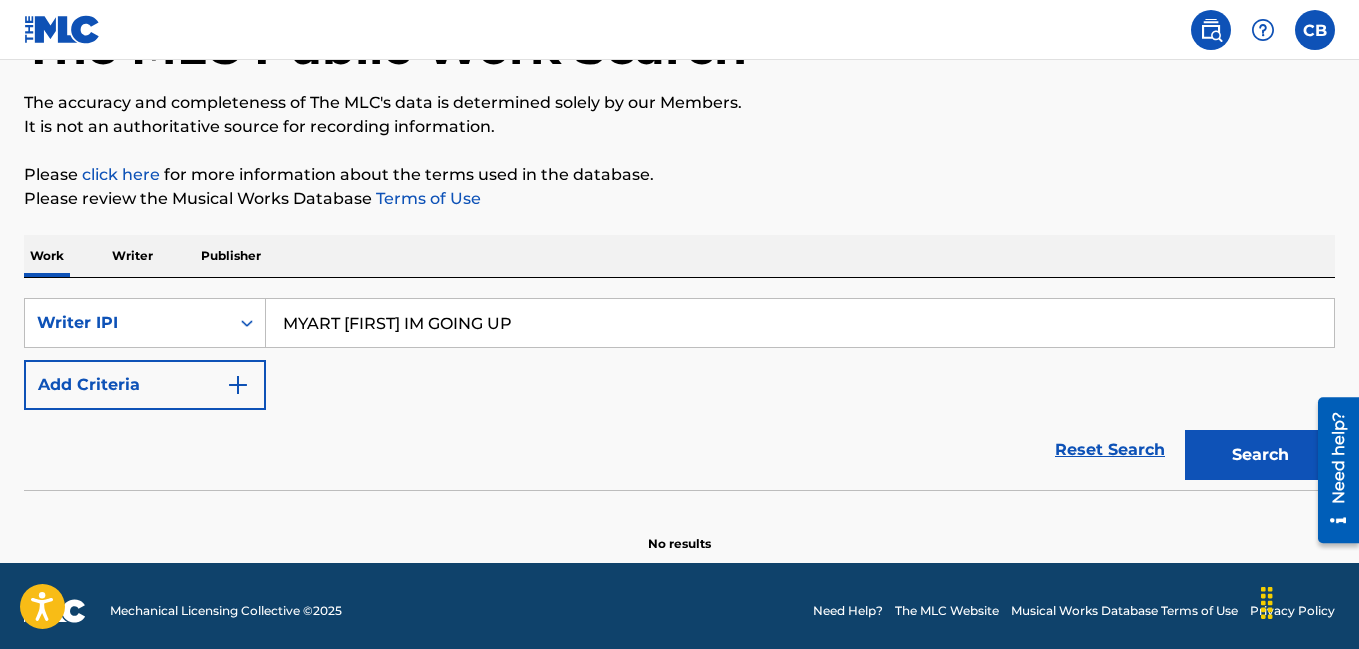 type on "MYART [FIRST] IM GOING UP" 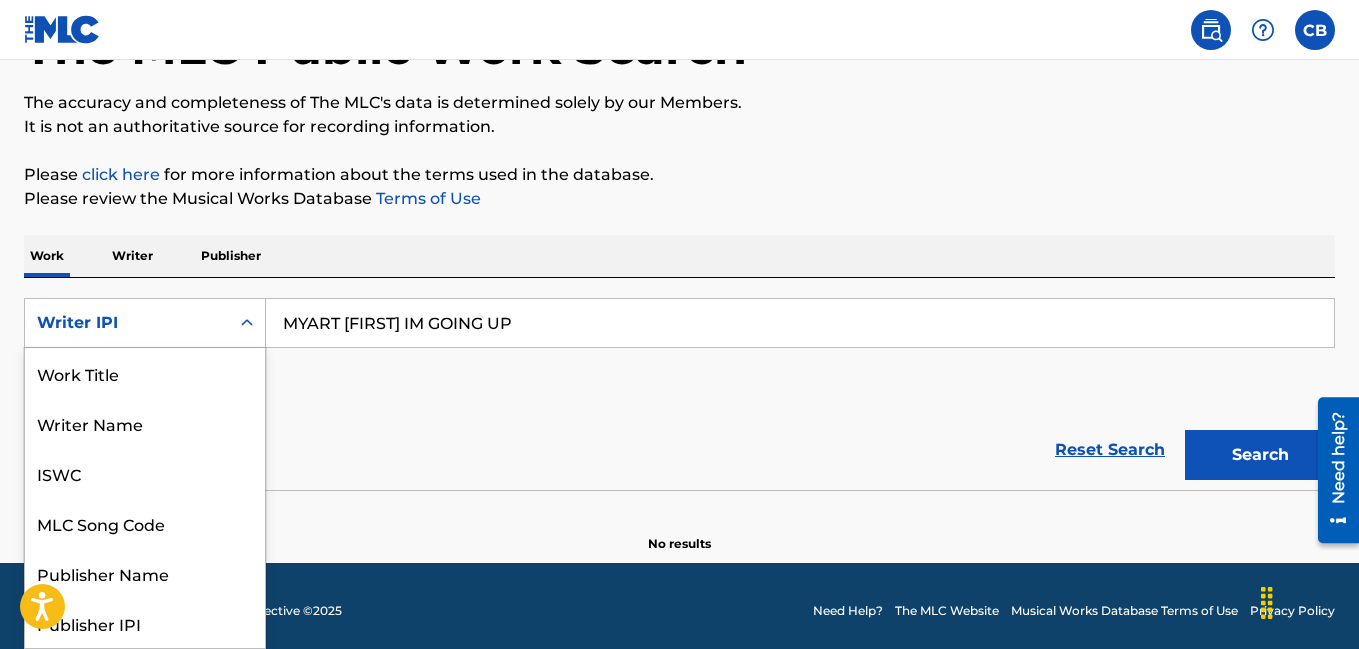 click on "Writer IPI" at bounding box center [127, 323] 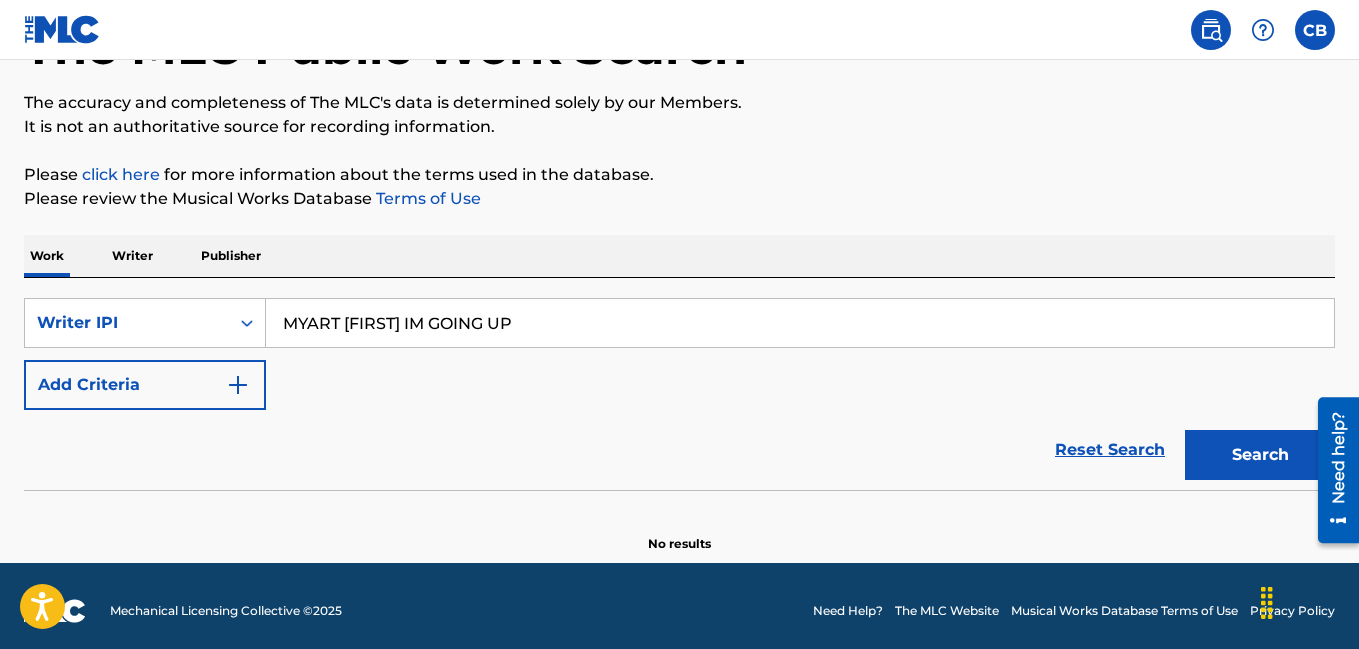 click on "Writer" at bounding box center (132, 256) 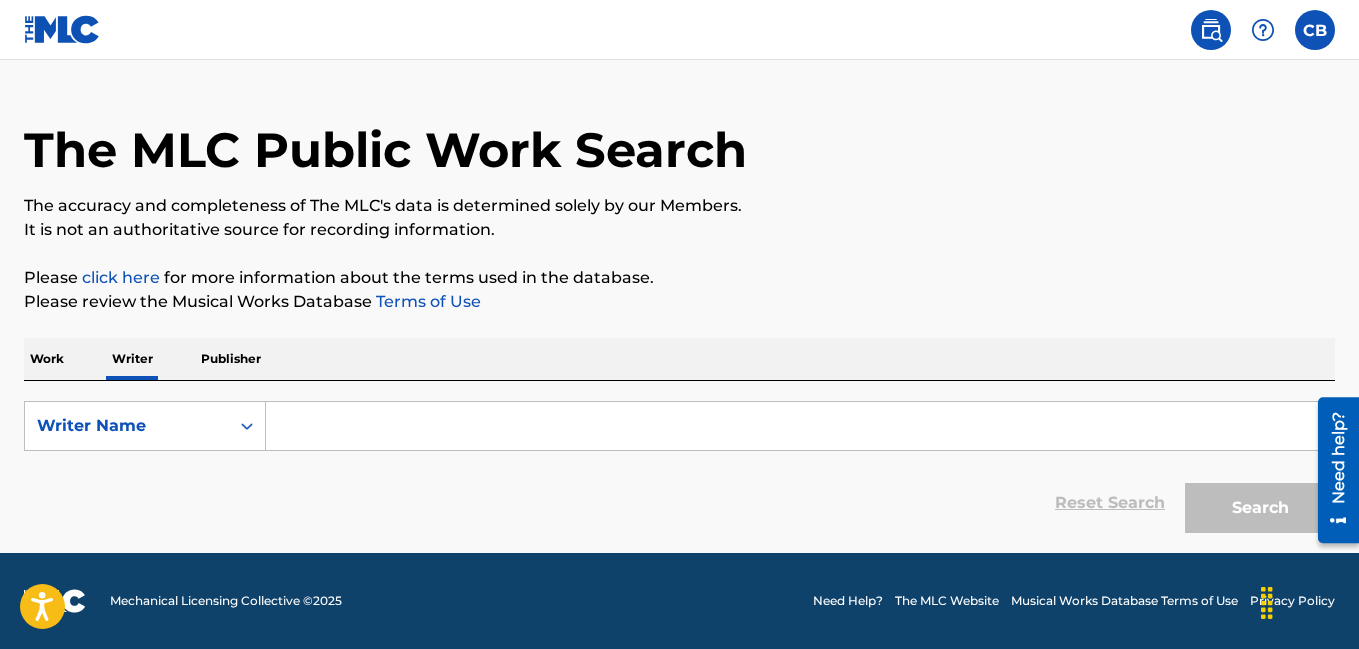 scroll, scrollTop: 0, scrollLeft: 0, axis: both 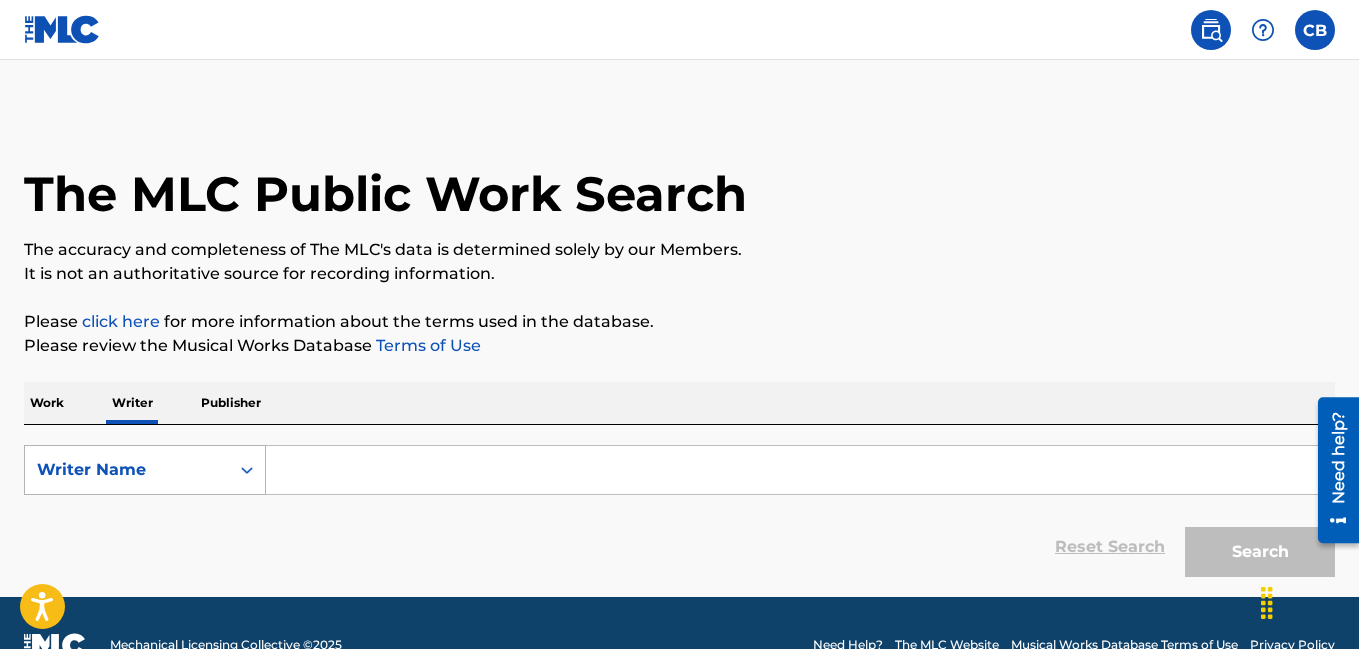 click 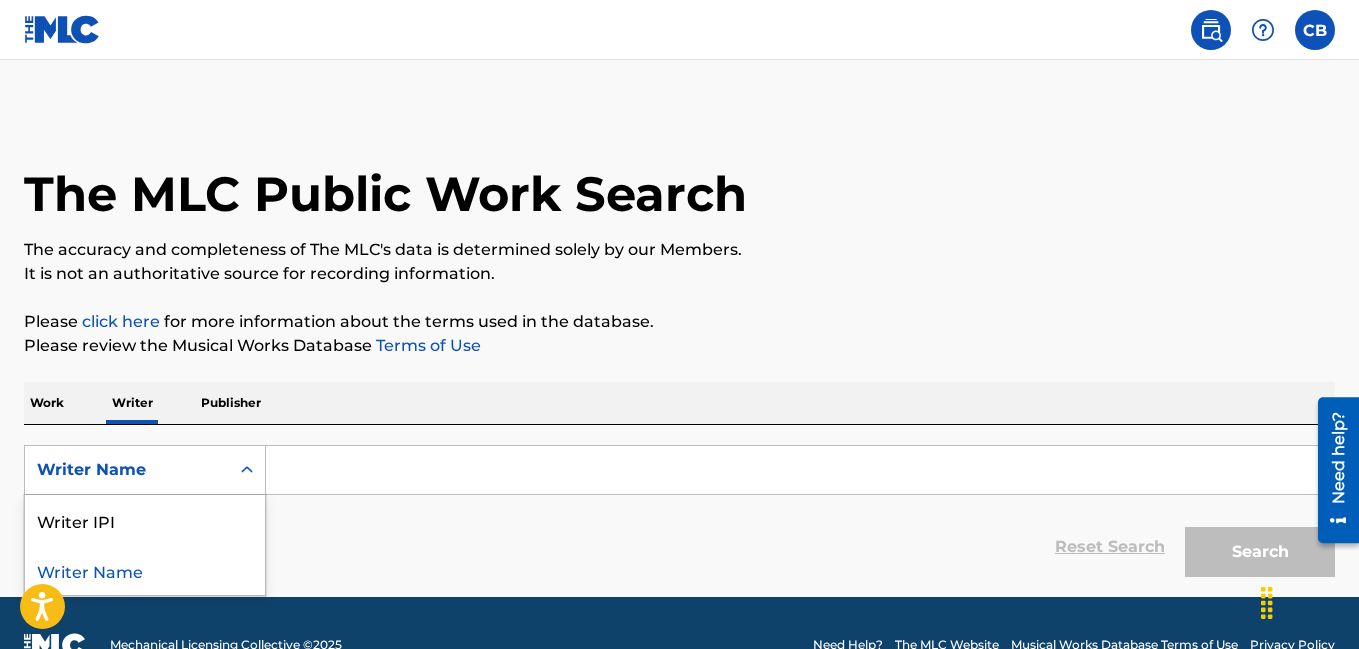 click on "Publisher" at bounding box center (231, 403) 